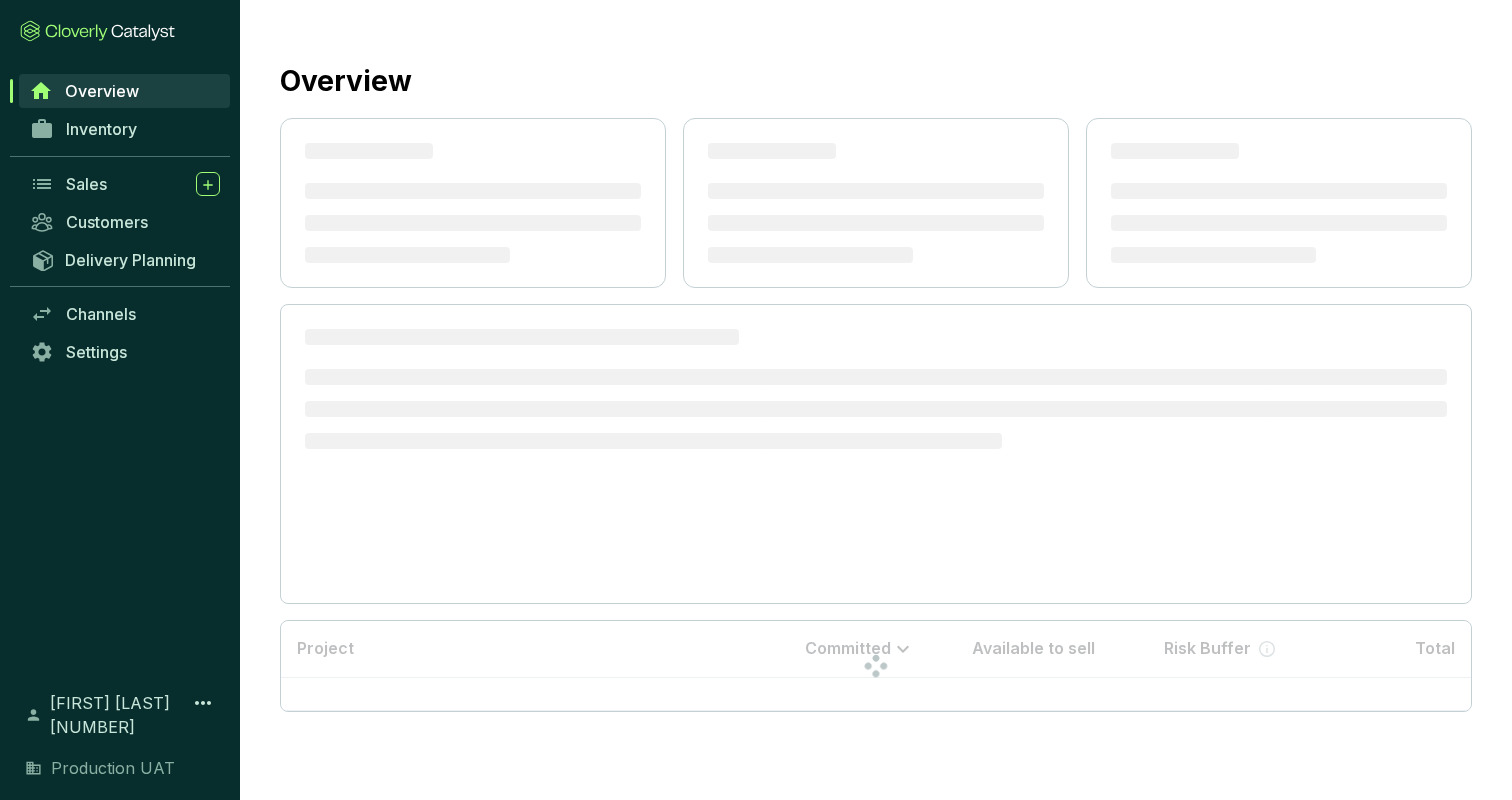 scroll, scrollTop: 0, scrollLeft: 0, axis: both 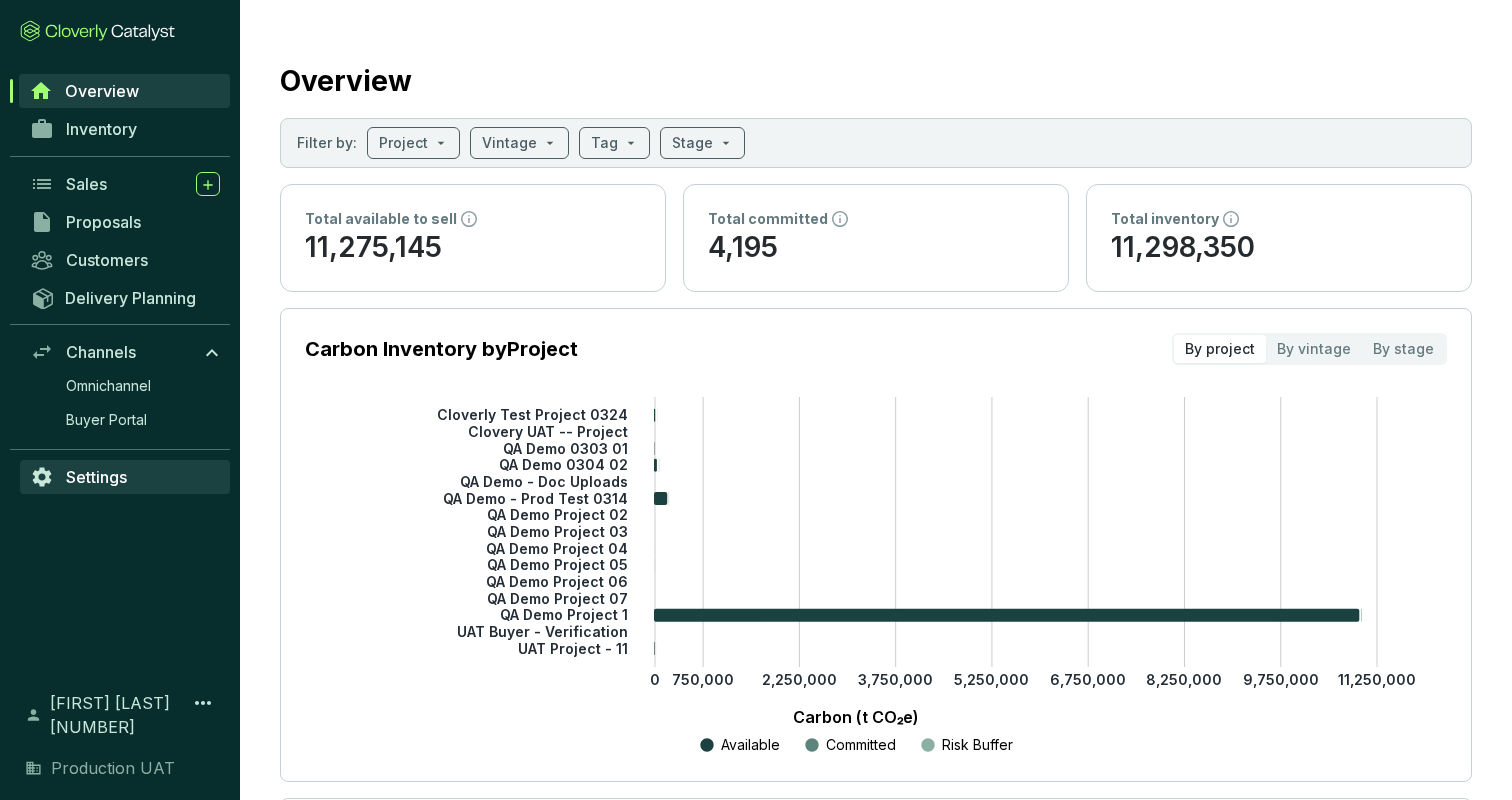 click on "Settings" at bounding box center [125, 477] 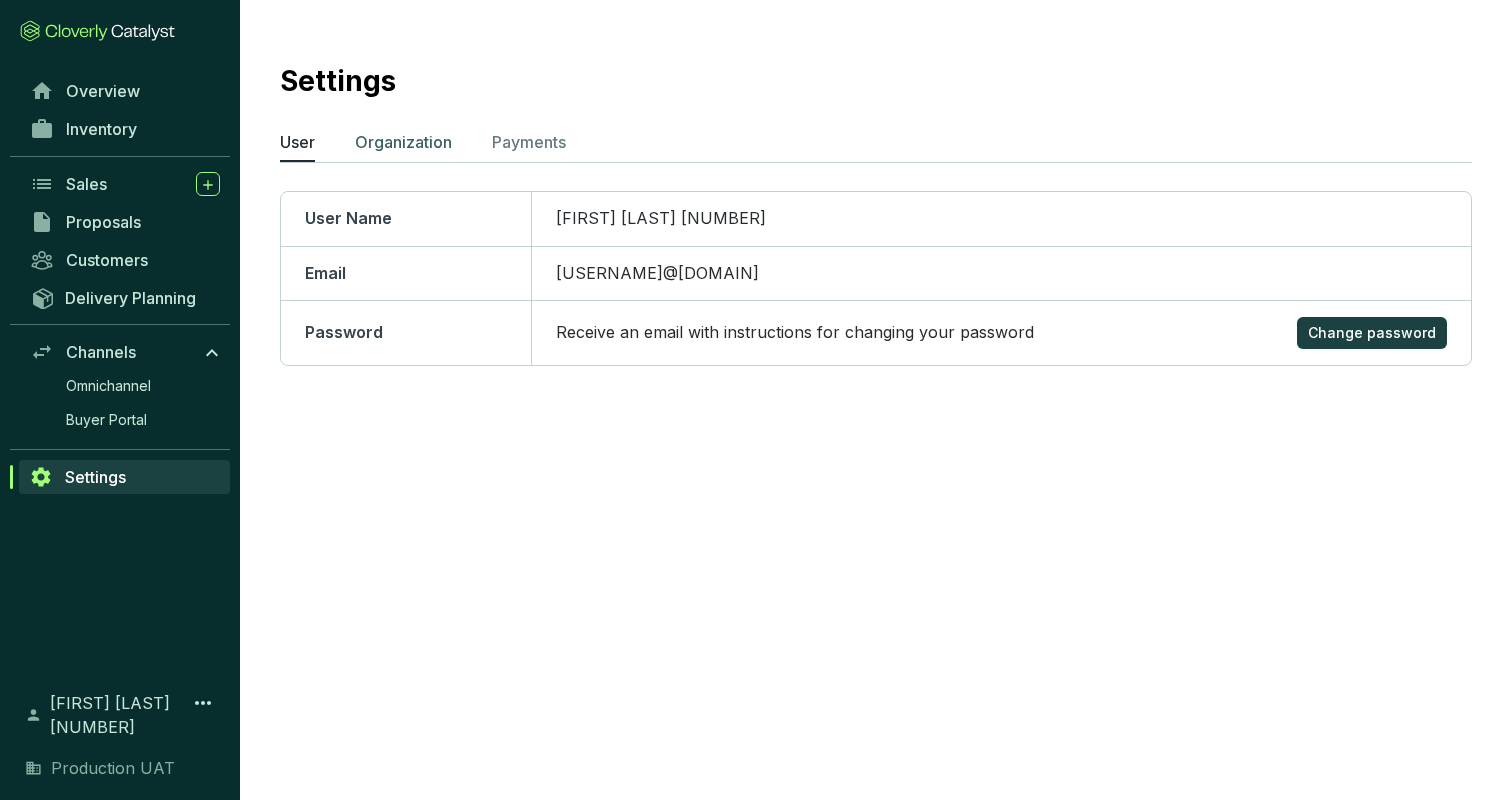 click on "Organization" at bounding box center (403, 142) 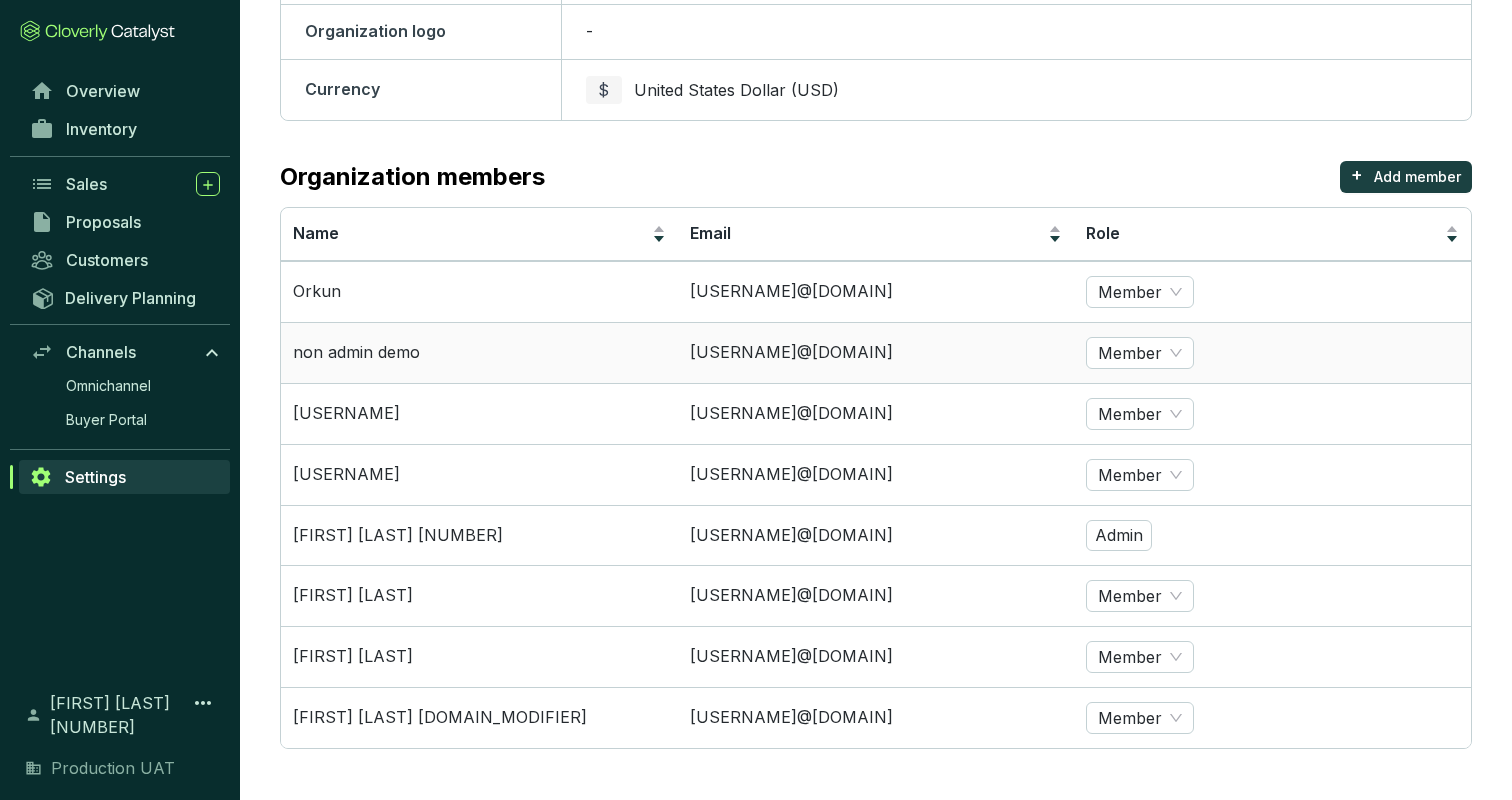 scroll, scrollTop: 378, scrollLeft: 0, axis: vertical 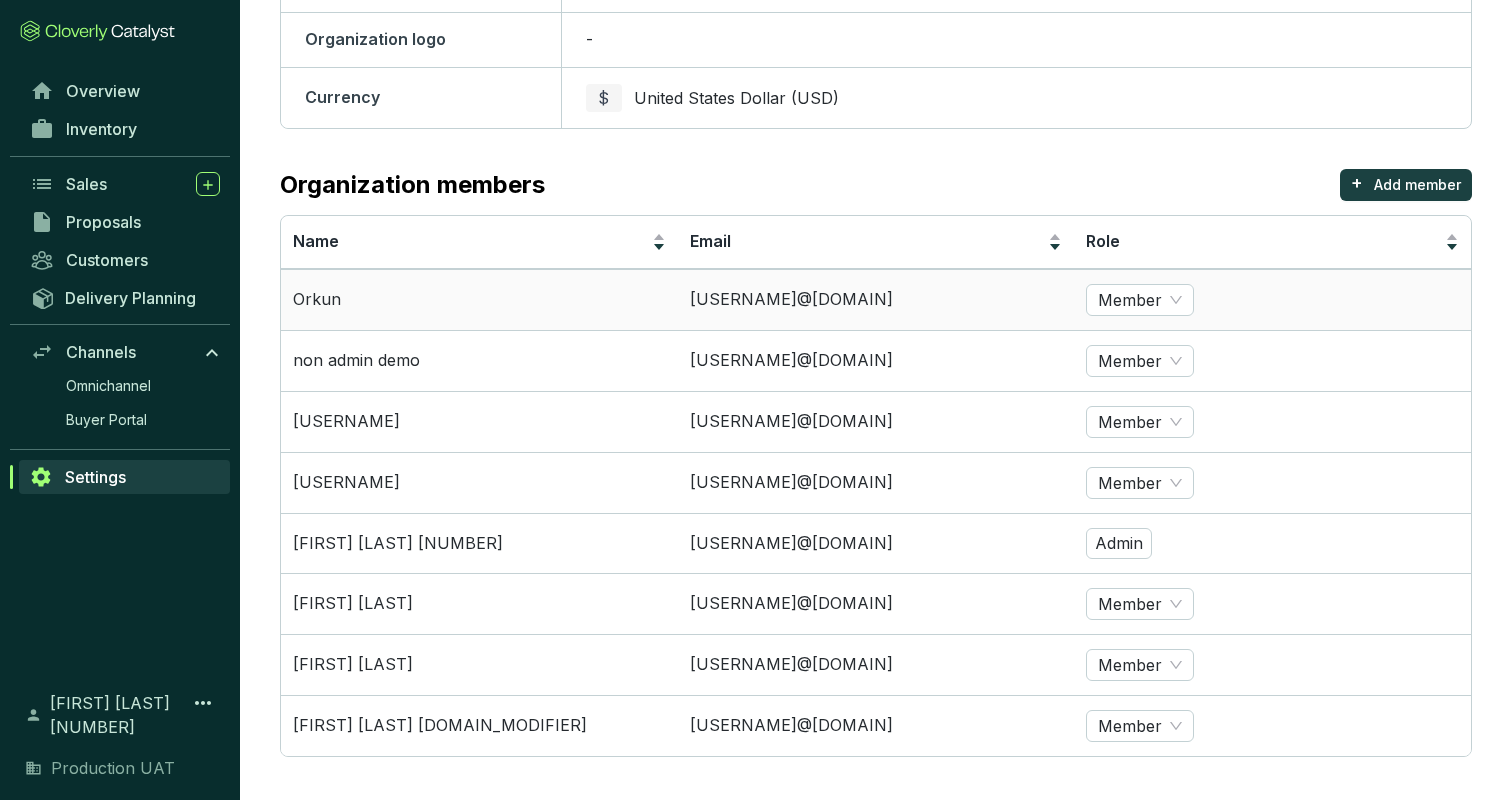 click on "[USERNAME]@[DOMAIN]" at bounding box center (876, 299) 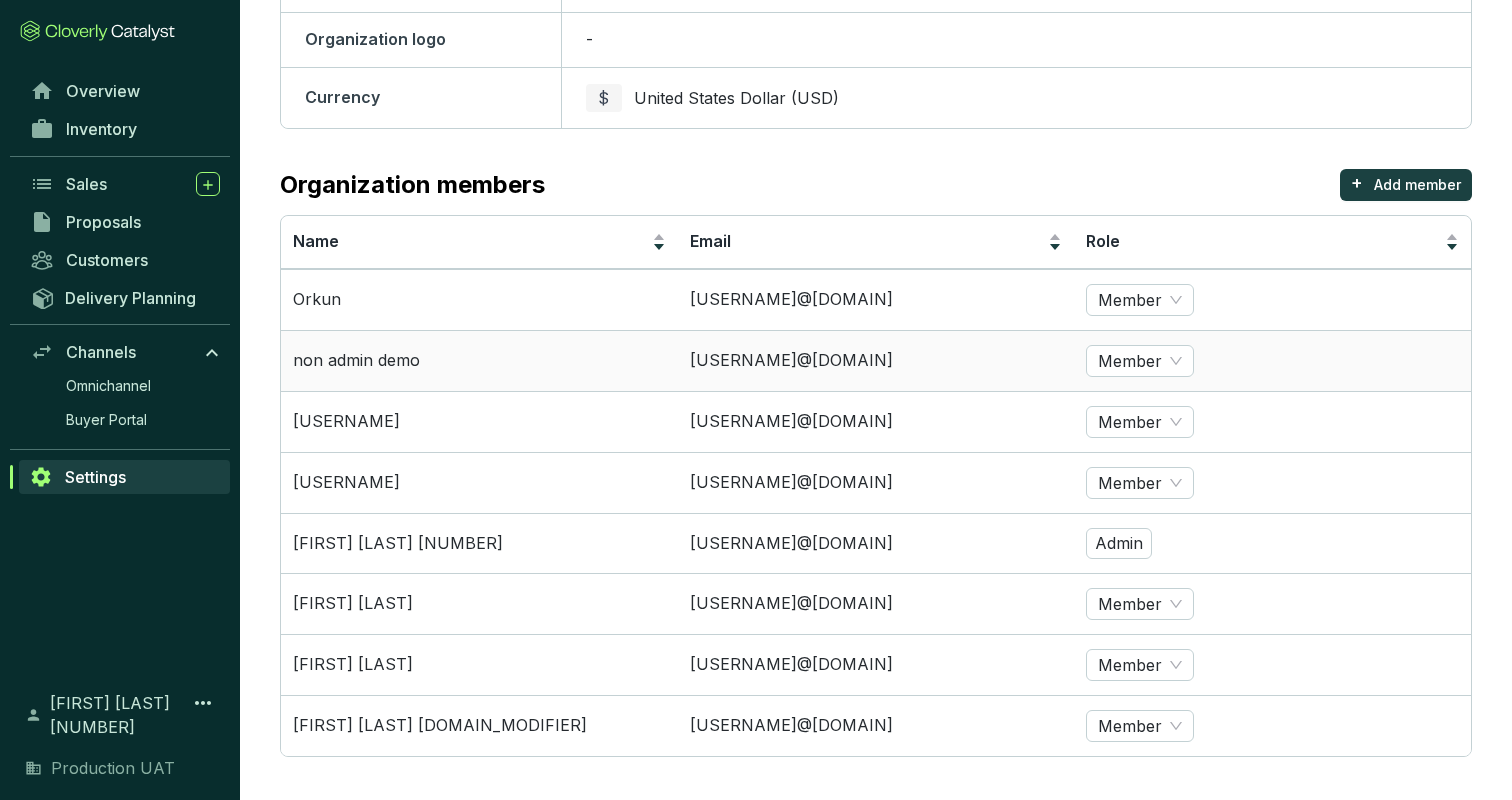 click on "[USERNAME]@[DOMAIN]" at bounding box center [876, 360] 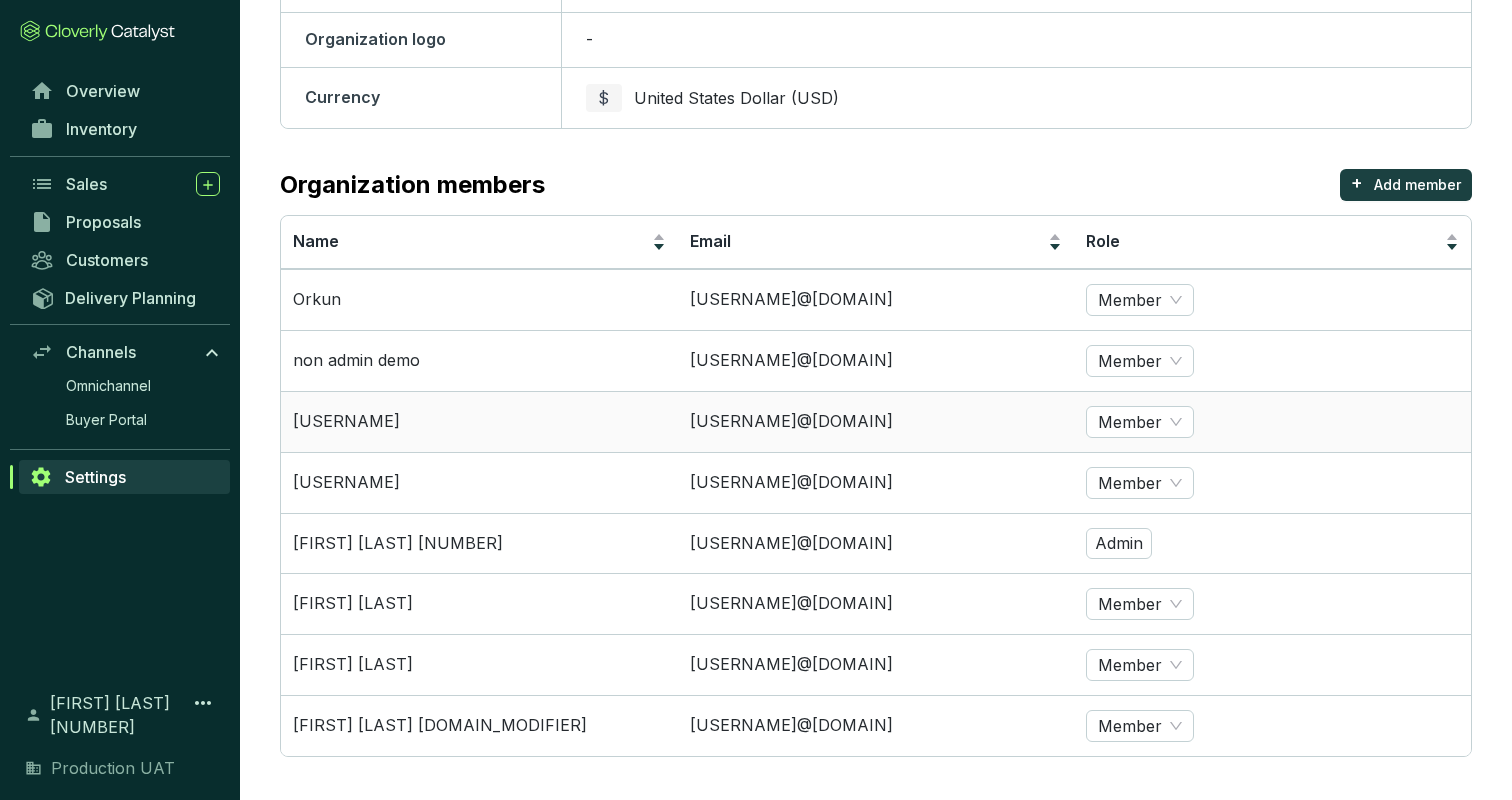 click on "[USERNAME]@[DOMAIN]" at bounding box center (876, 421) 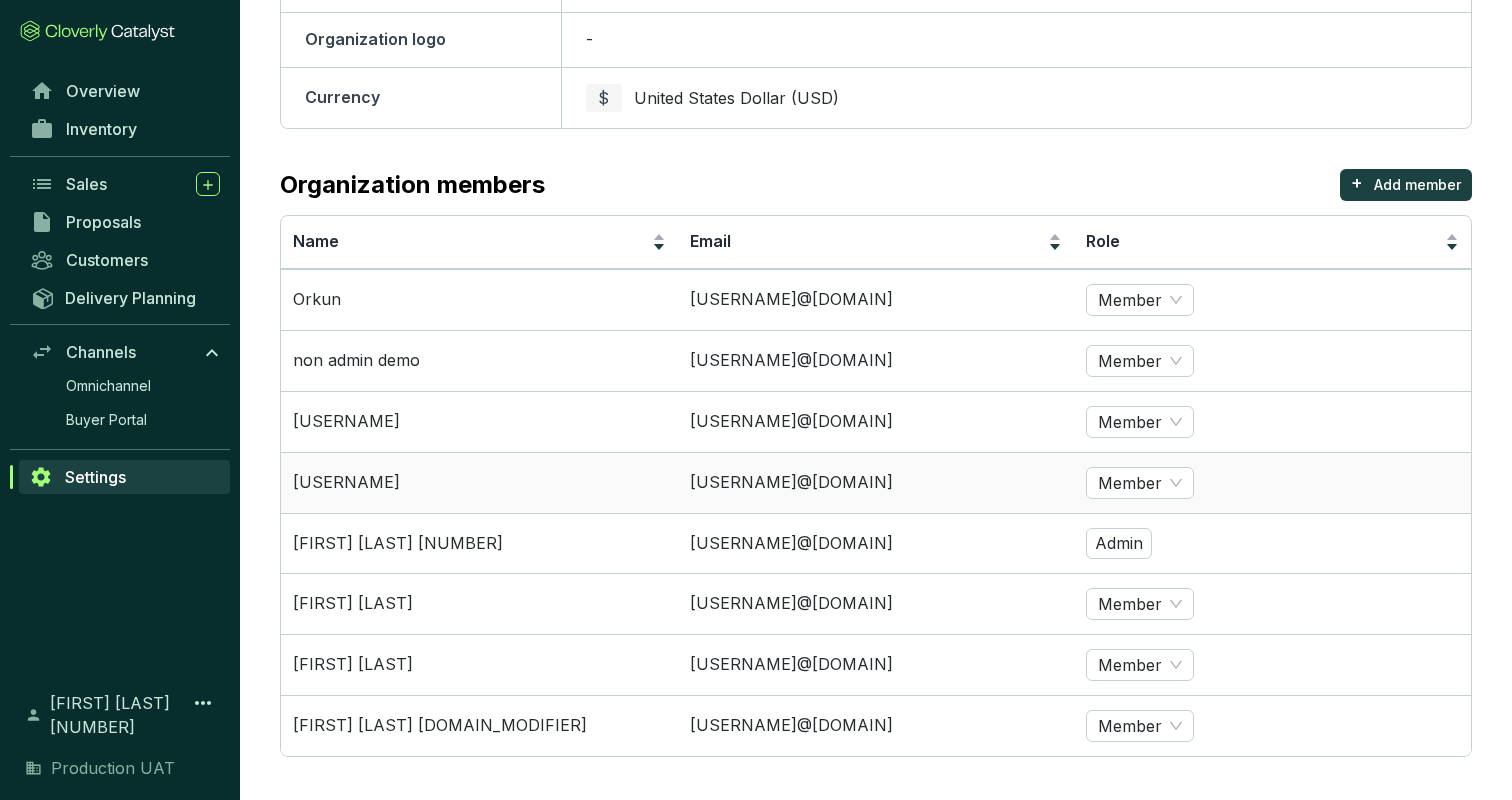 click on "[USERNAME]@[DOMAIN]" at bounding box center [876, 482] 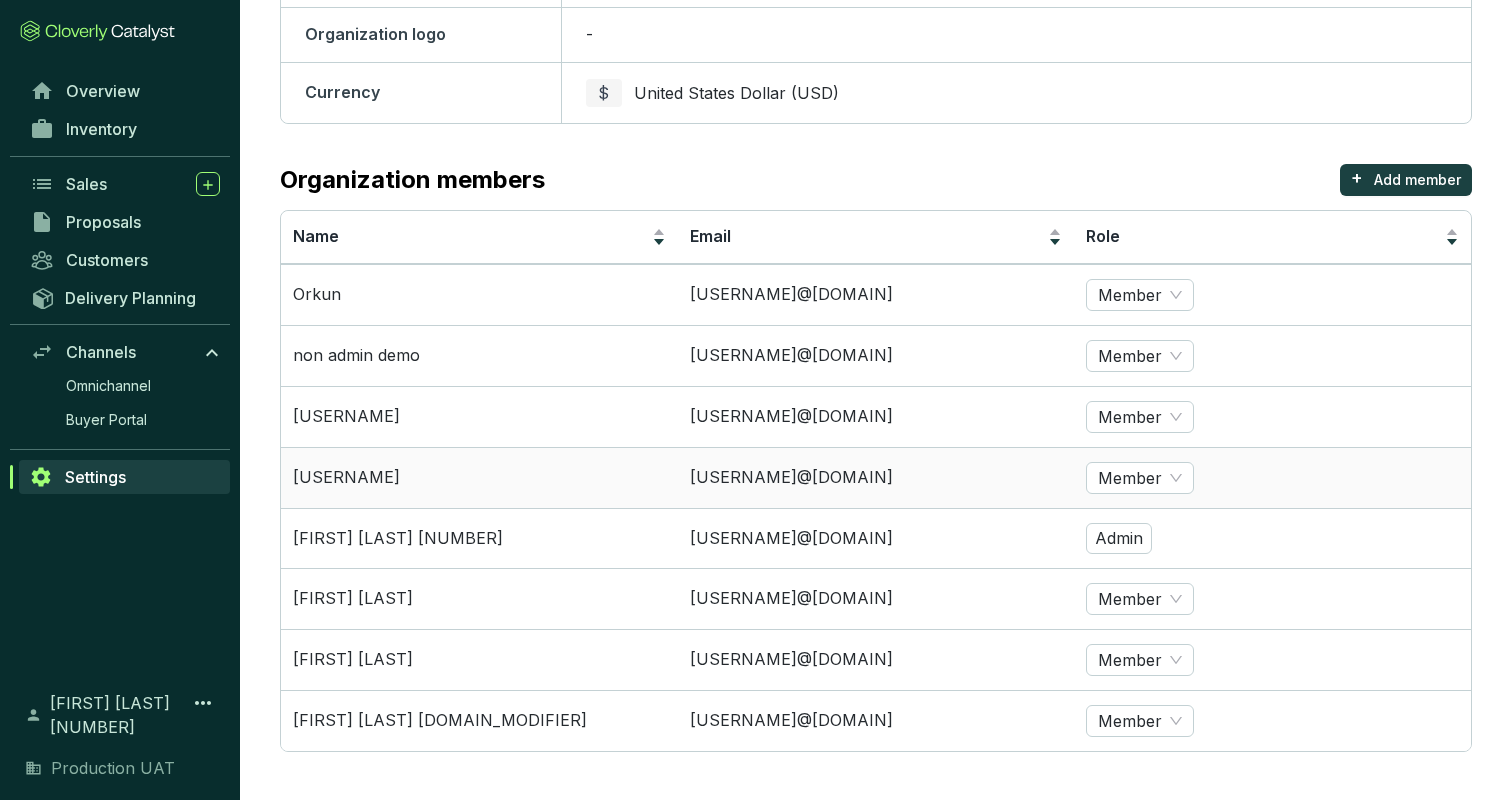 scroll, scrollTop: 385, scrollLeft: 0, axis: vertical 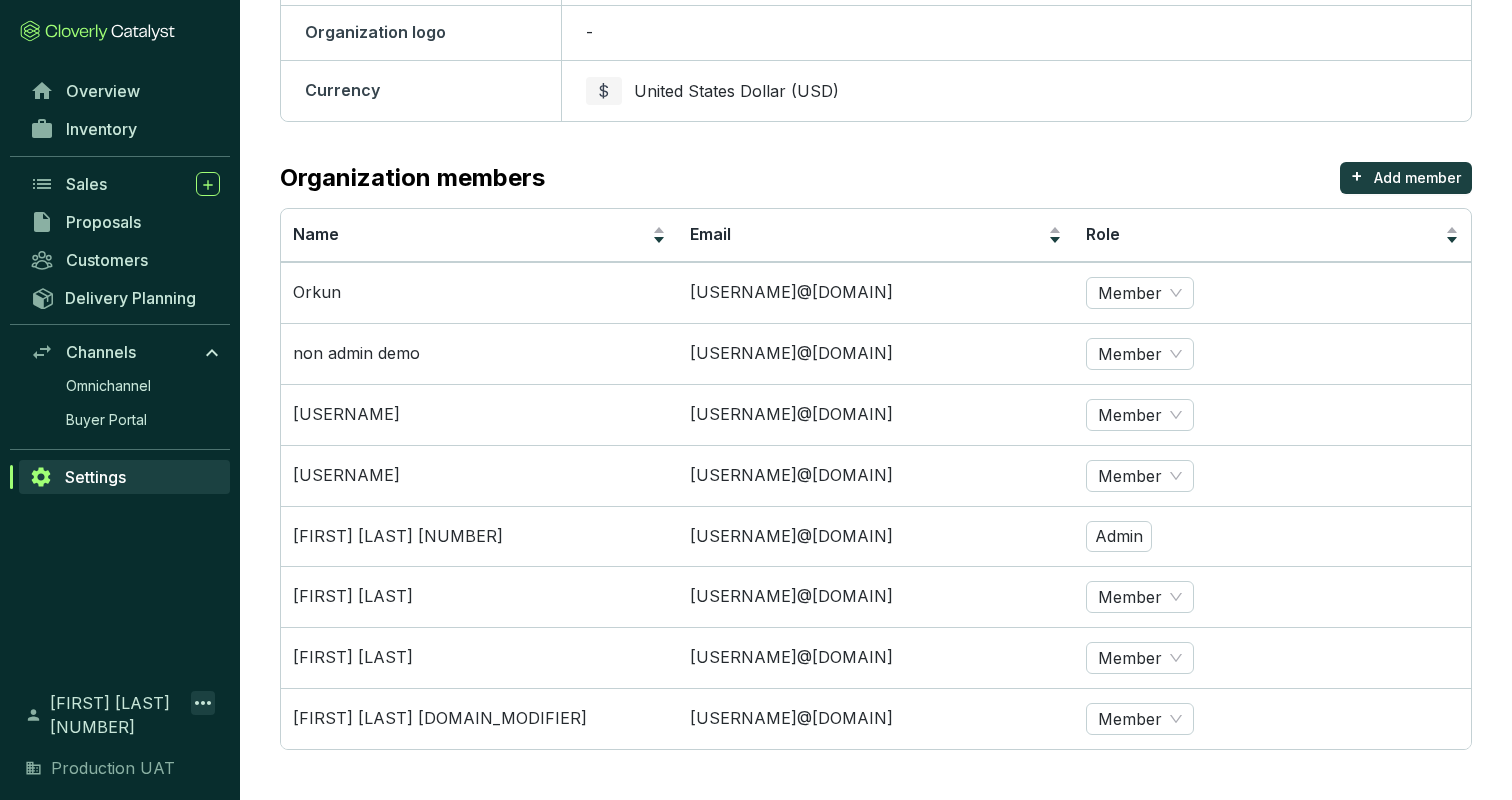 click 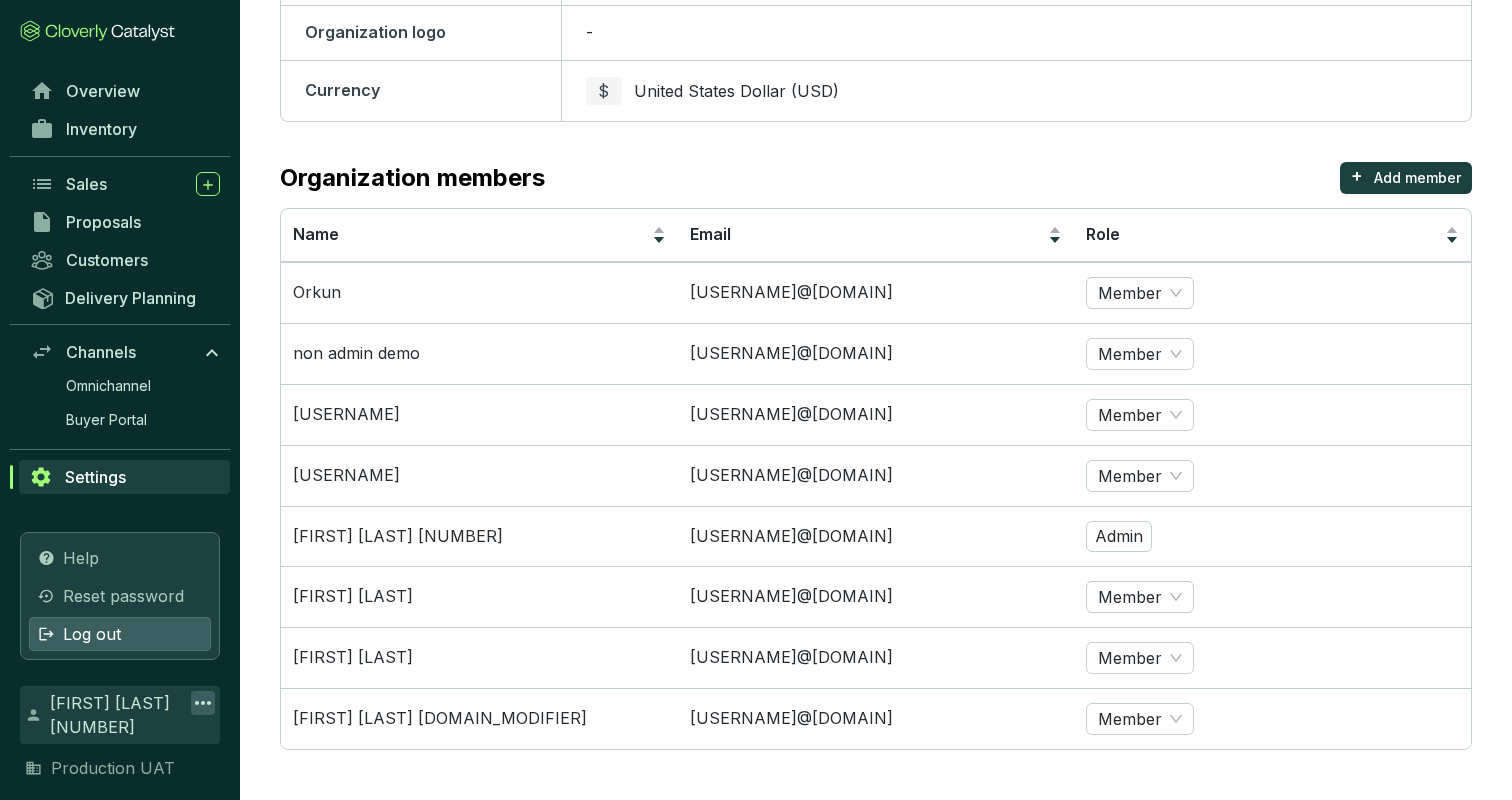 click on "Log out" at bounding box center (120, 634) 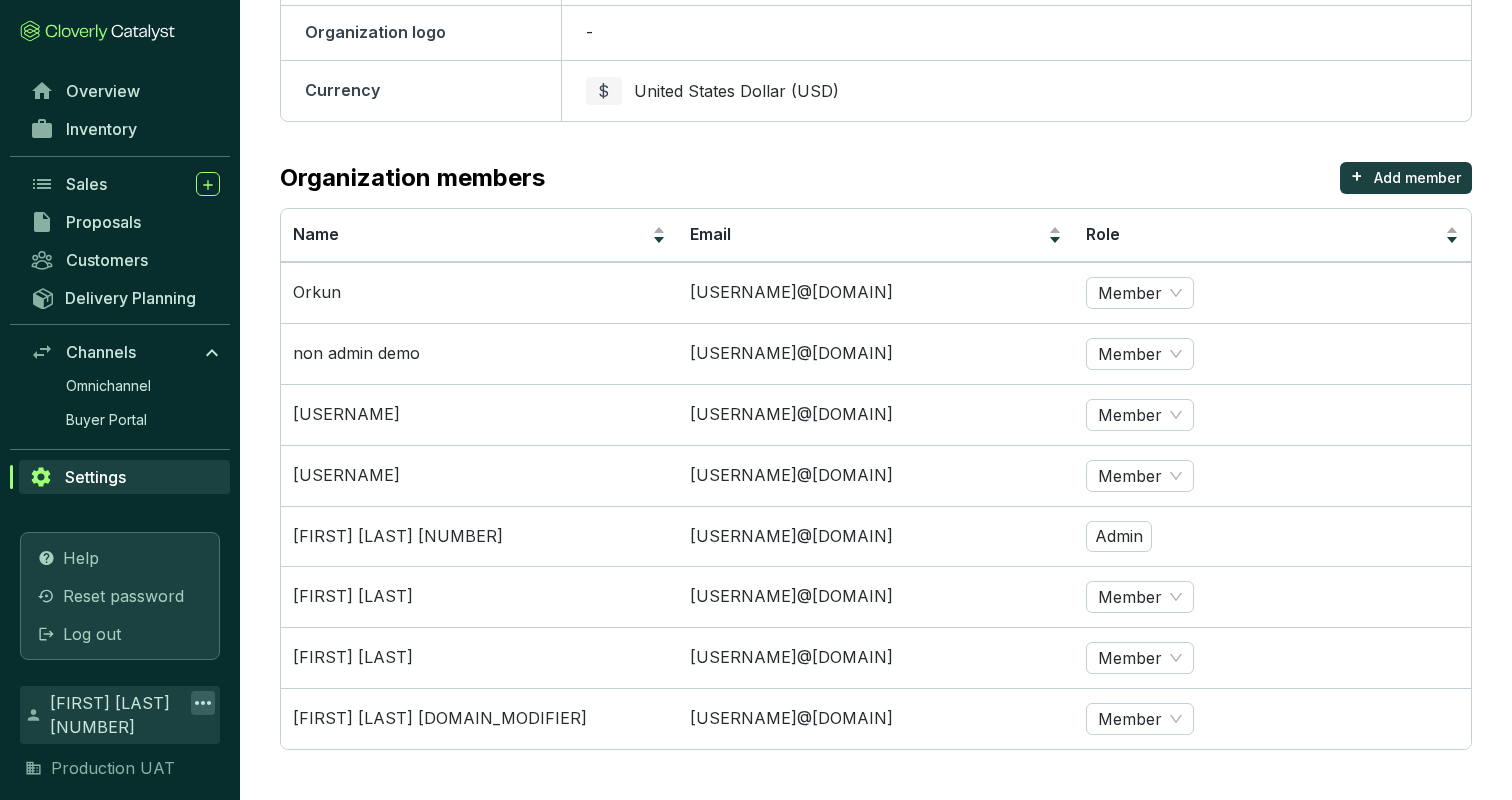 scroll, scrollTop: 0, scrollLeft: 0, axis: both 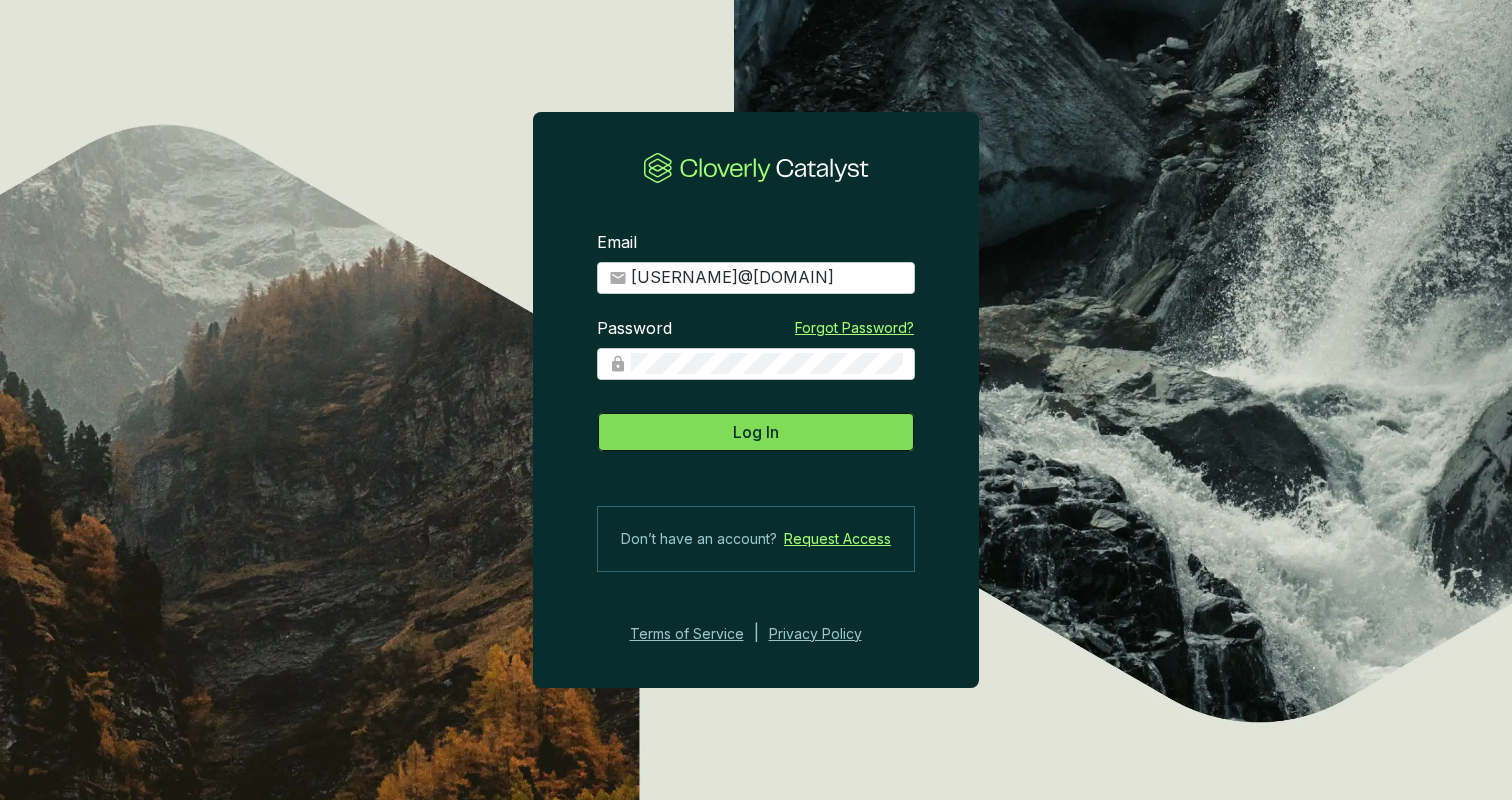 click on "Log In" at bounding box center (756, 432) 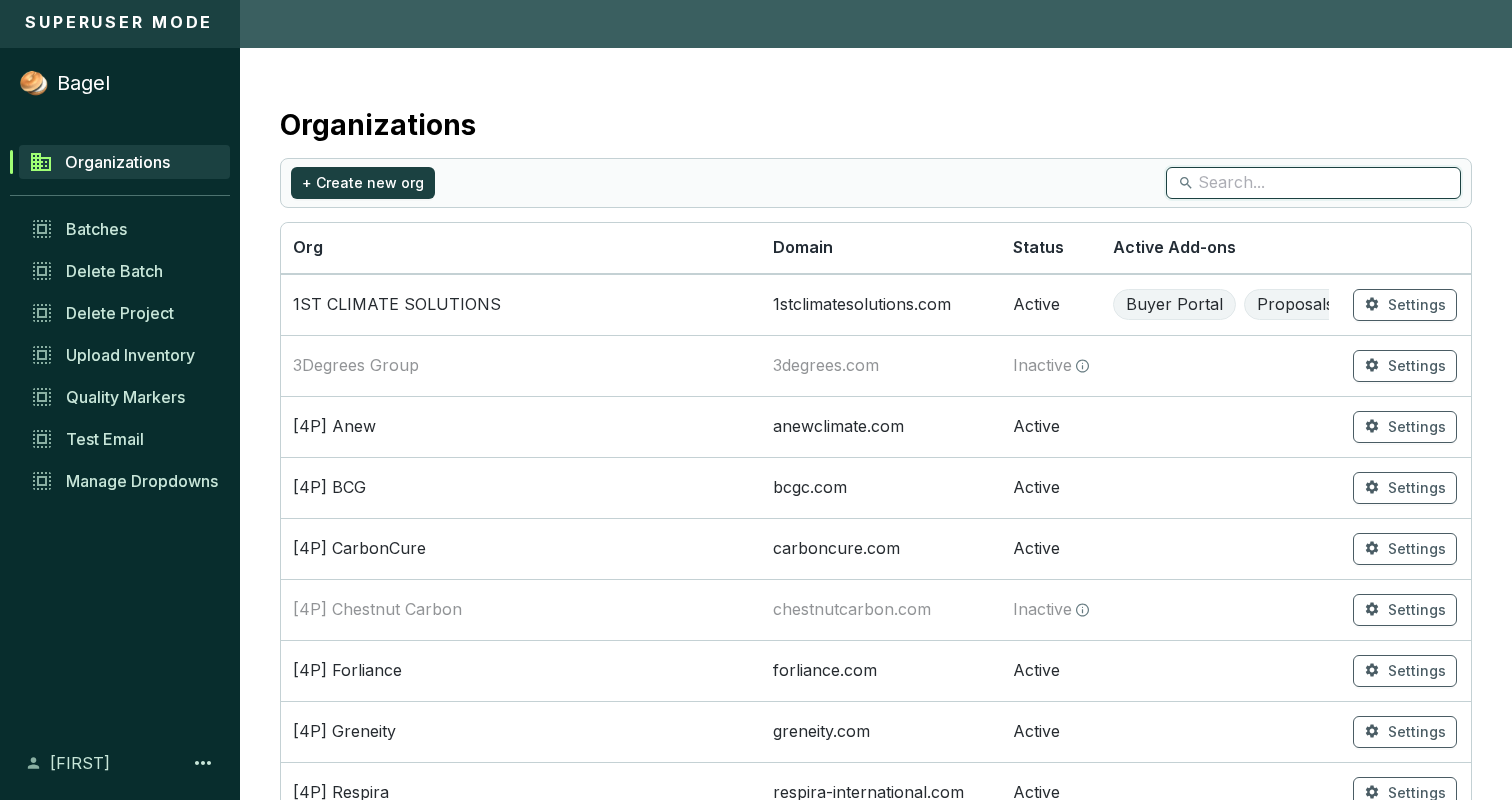 click at bounding box center (1314, 183) 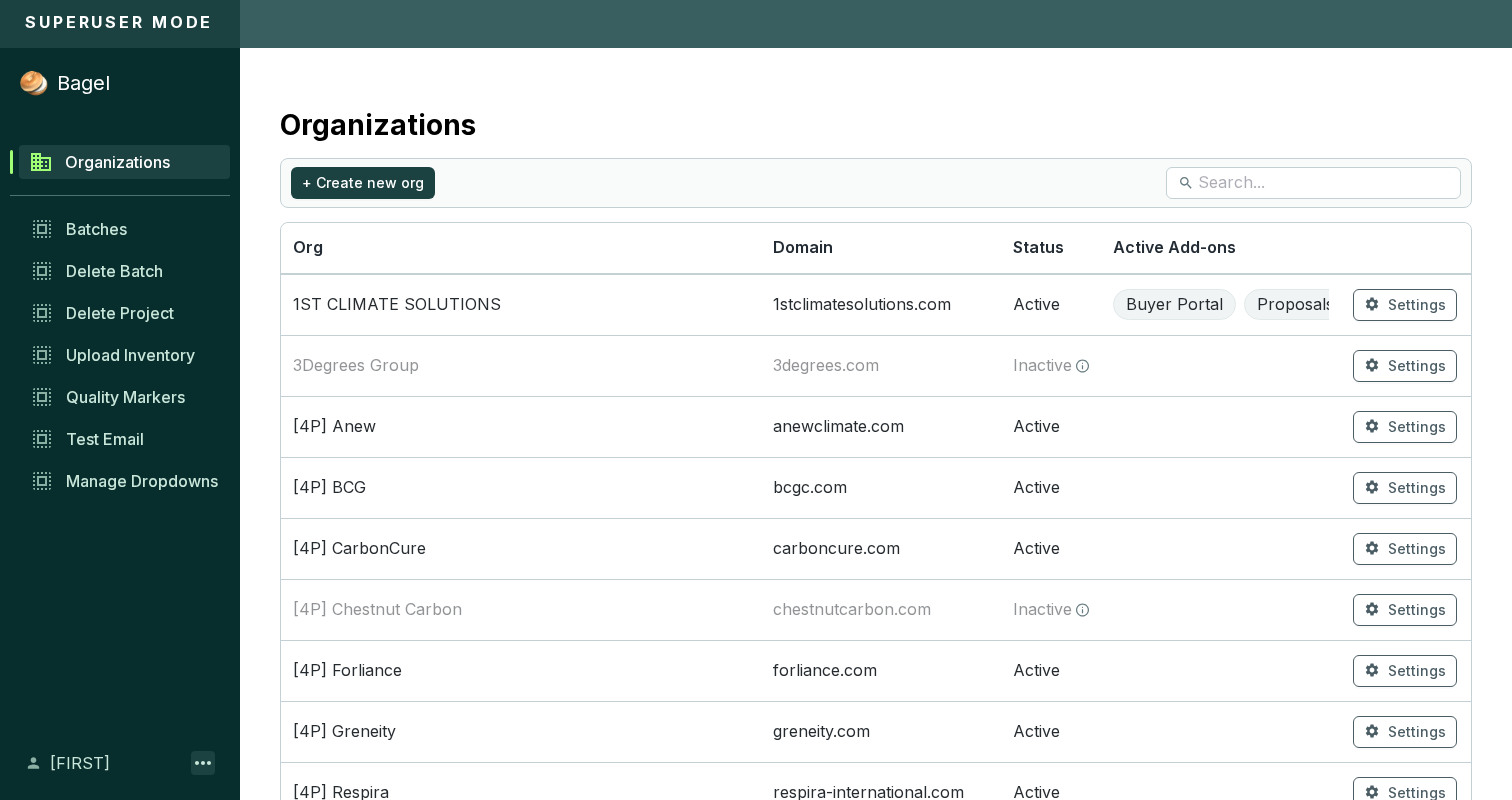 click 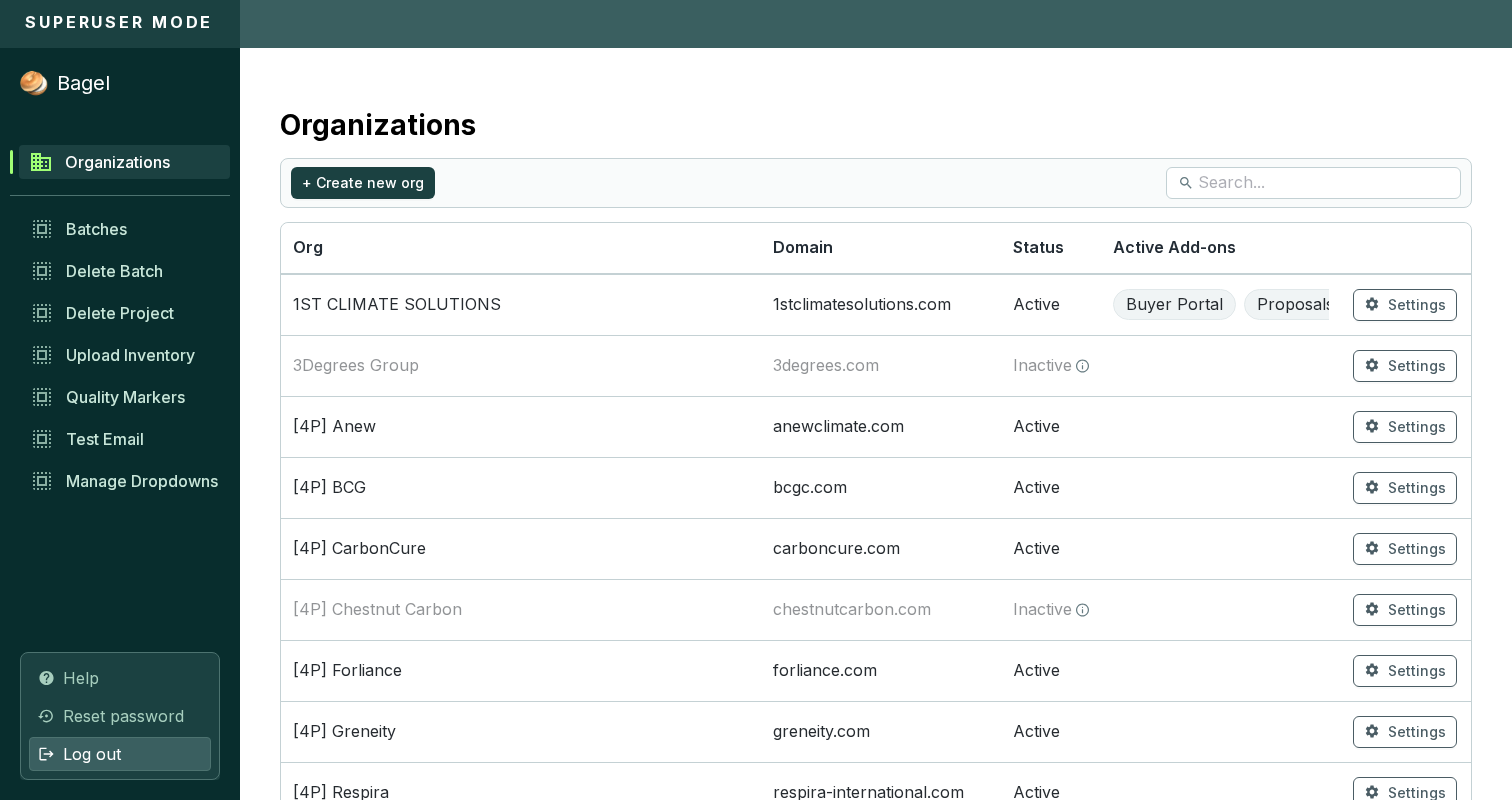 click on "Log out" at bounding box center (120, 754) 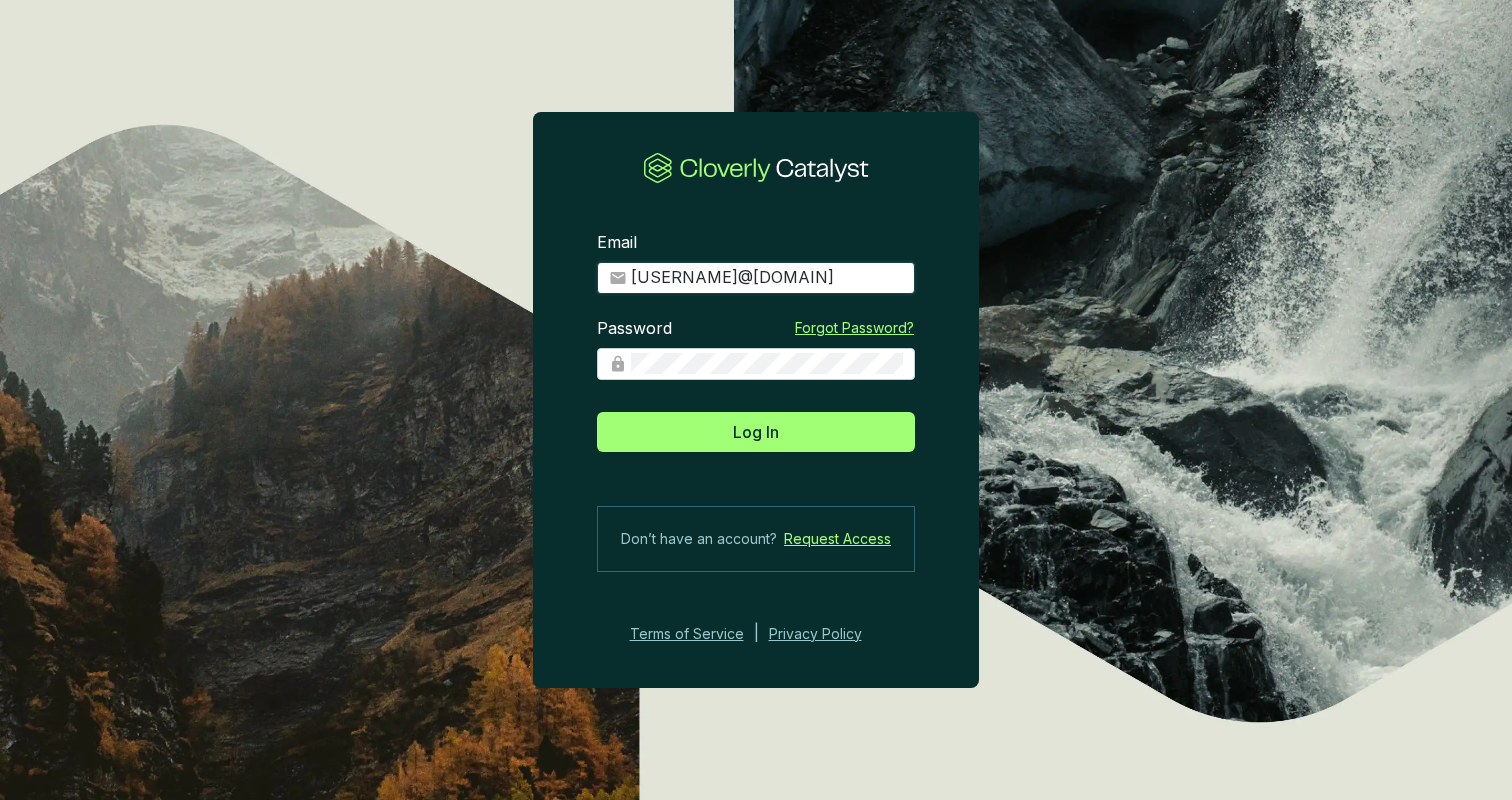 click on "[USERNAME]@[DOMAIN]" at bounding box center (767, 278) 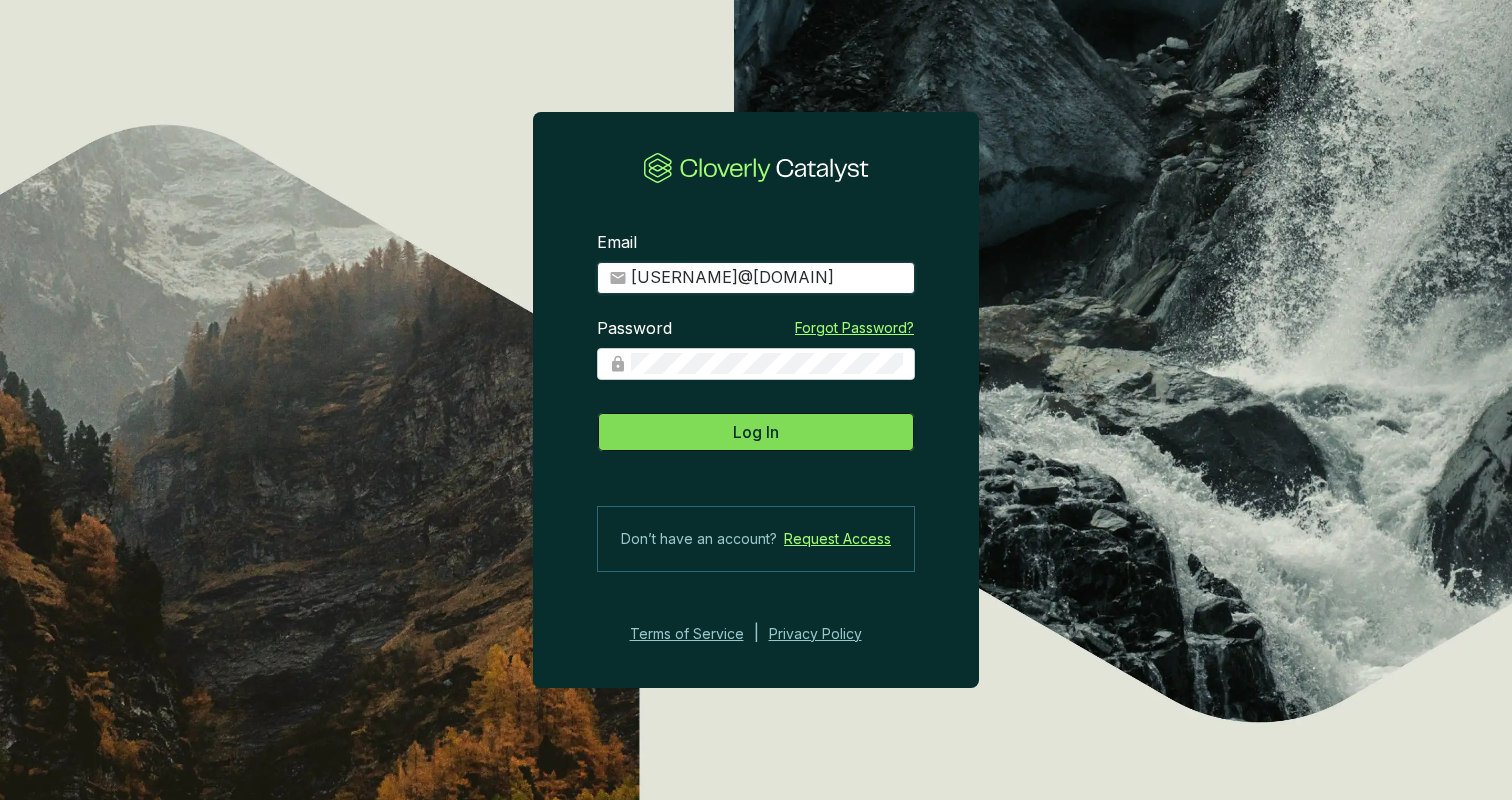 type on "[USERNAME]@[DOMAIN]" 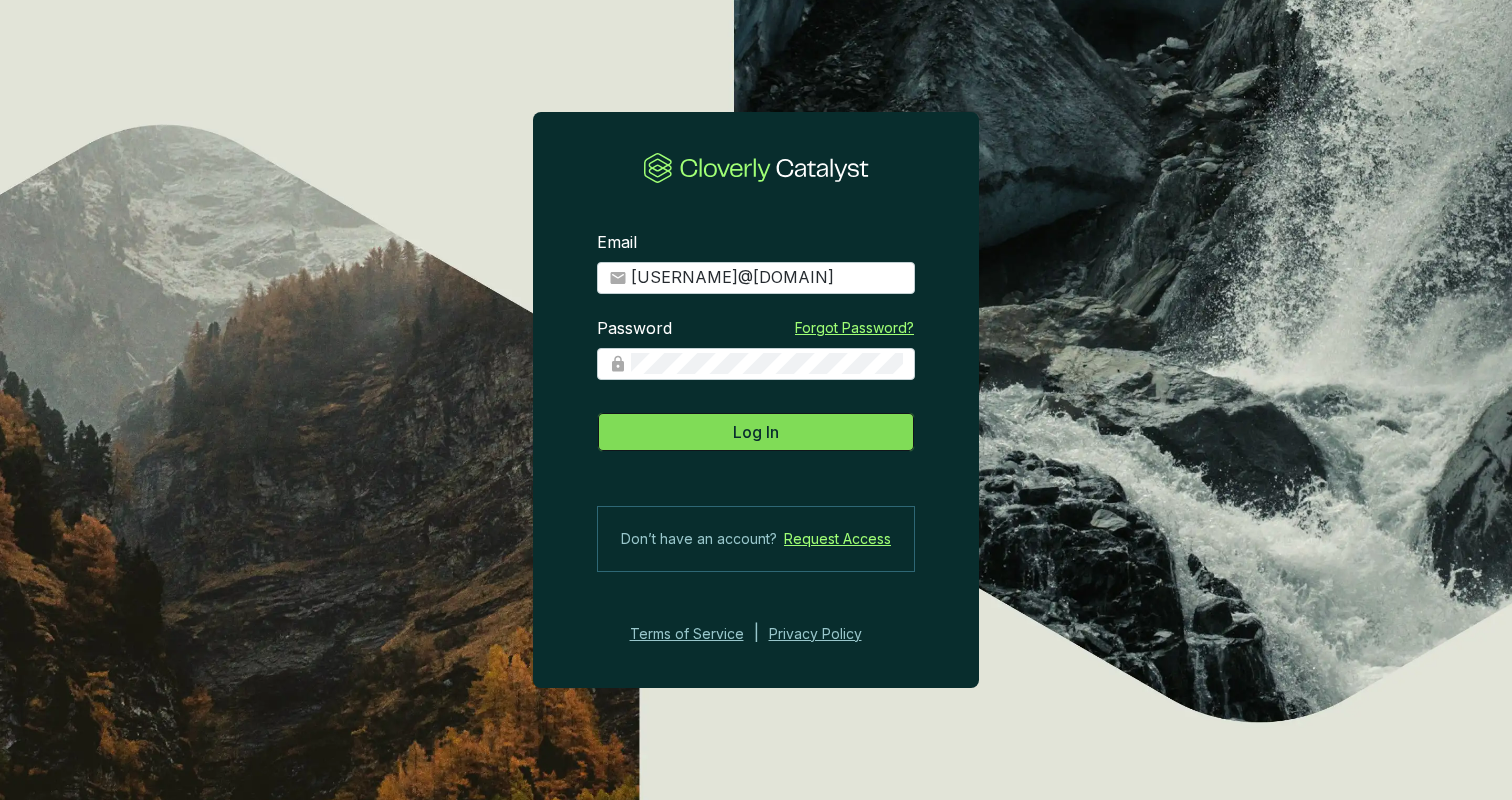 click on "Log In" at bounding box center (756, 432) 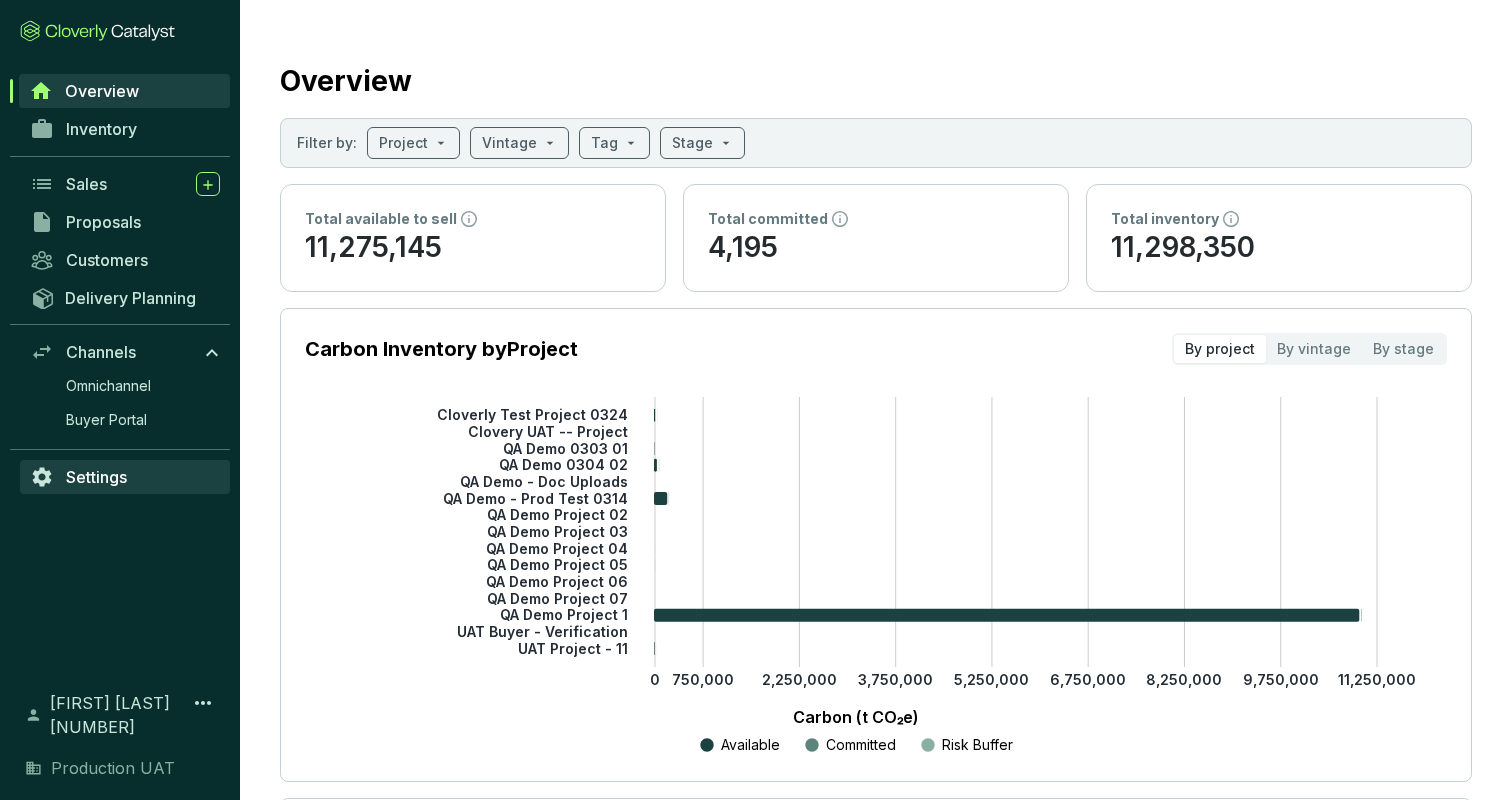 click on "Settings" at bounding box center [125, 477] 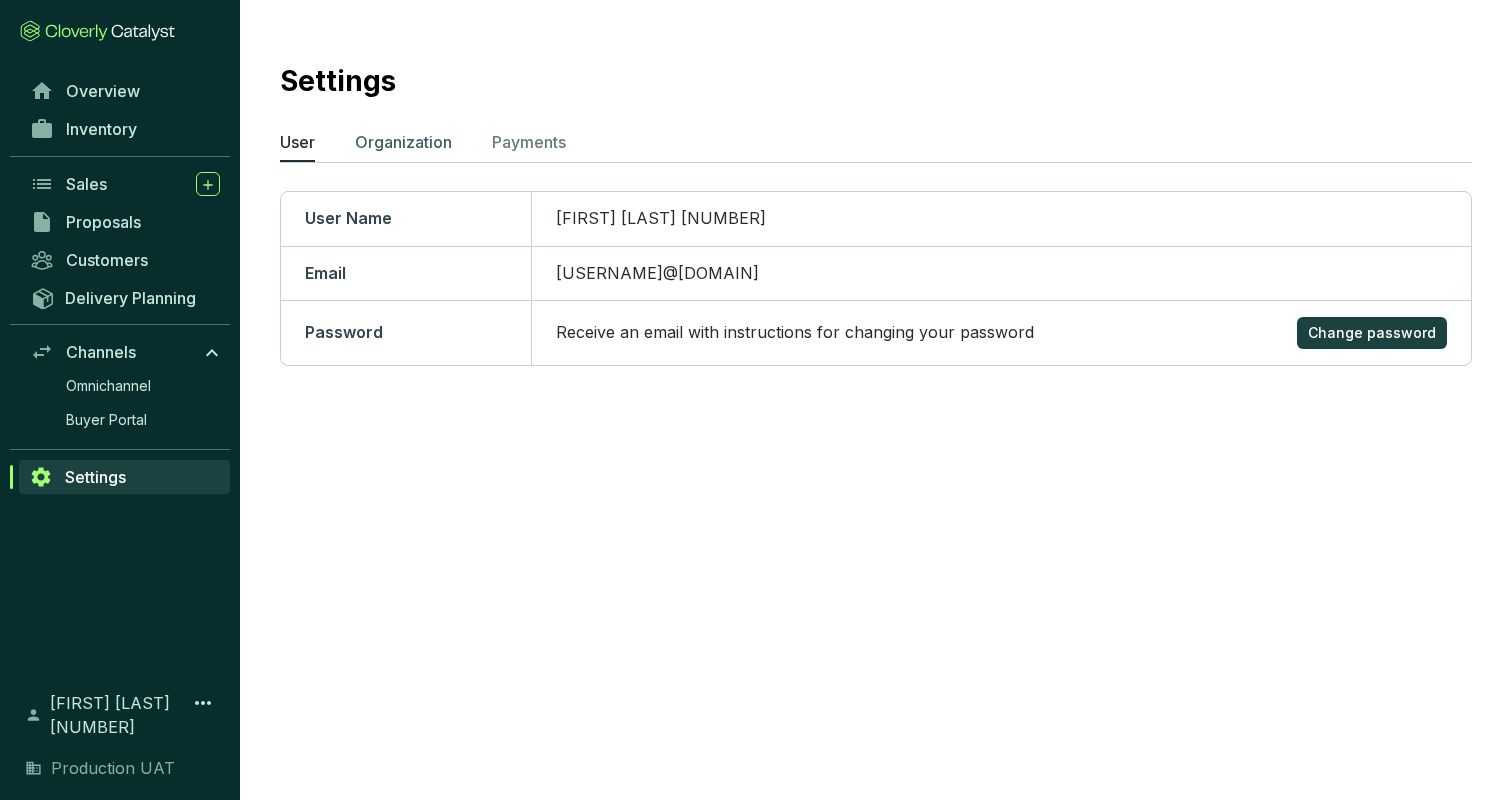click on "Organization" at bounding box center (403, 142) 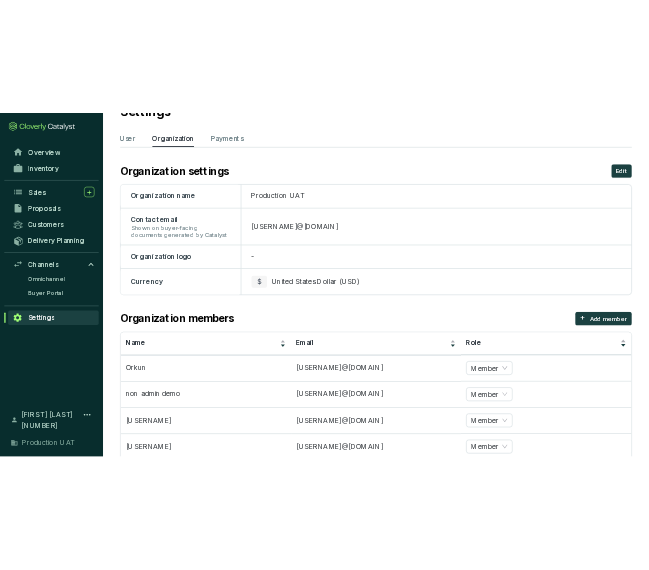 scroll, scrollTop: 203, scrollLeft: 0, axis: vertical 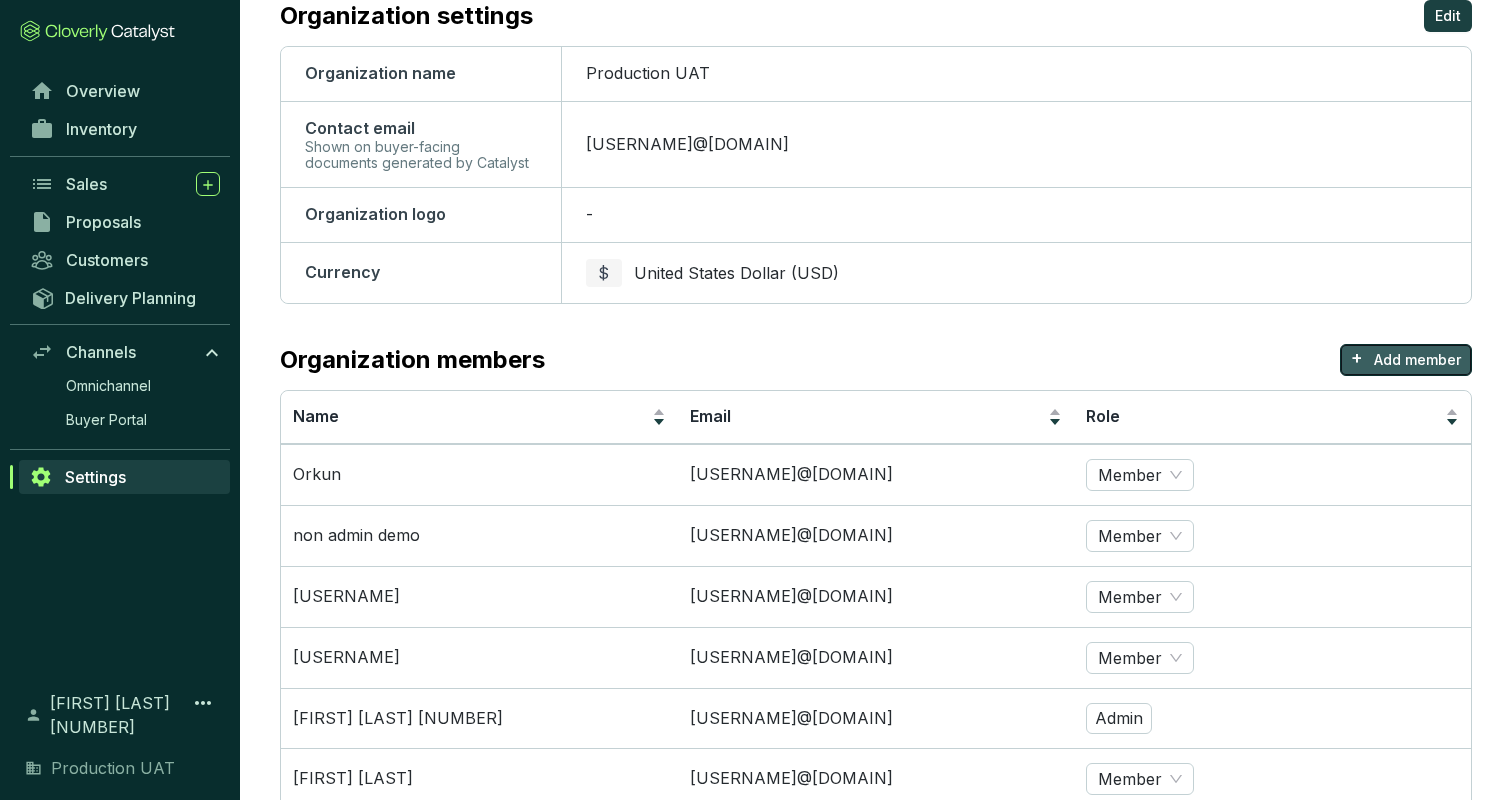 click on "Add member" at bounding box center [1417, 360] 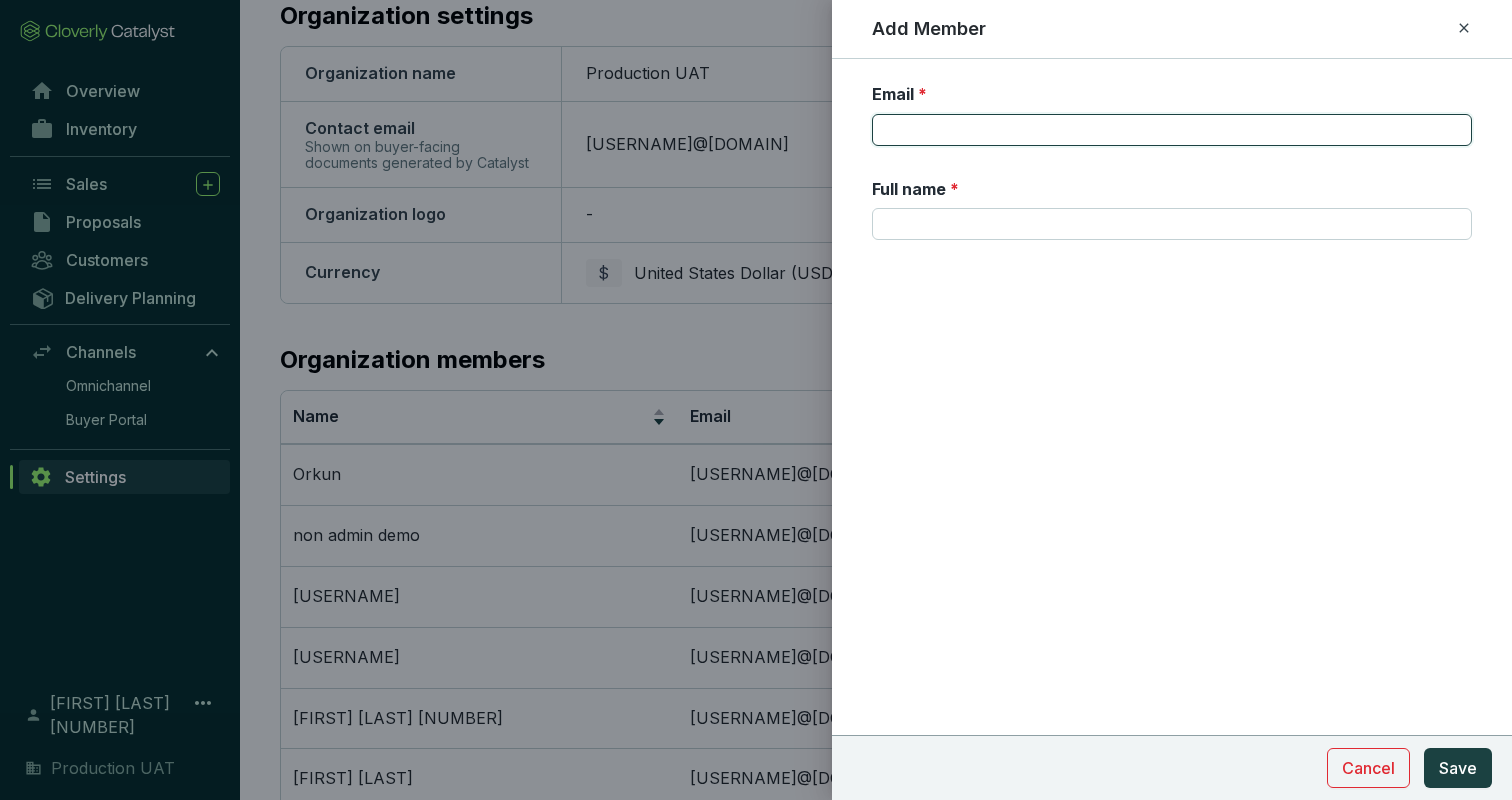 click on "Email   *" at bounding box center [1172, 130] 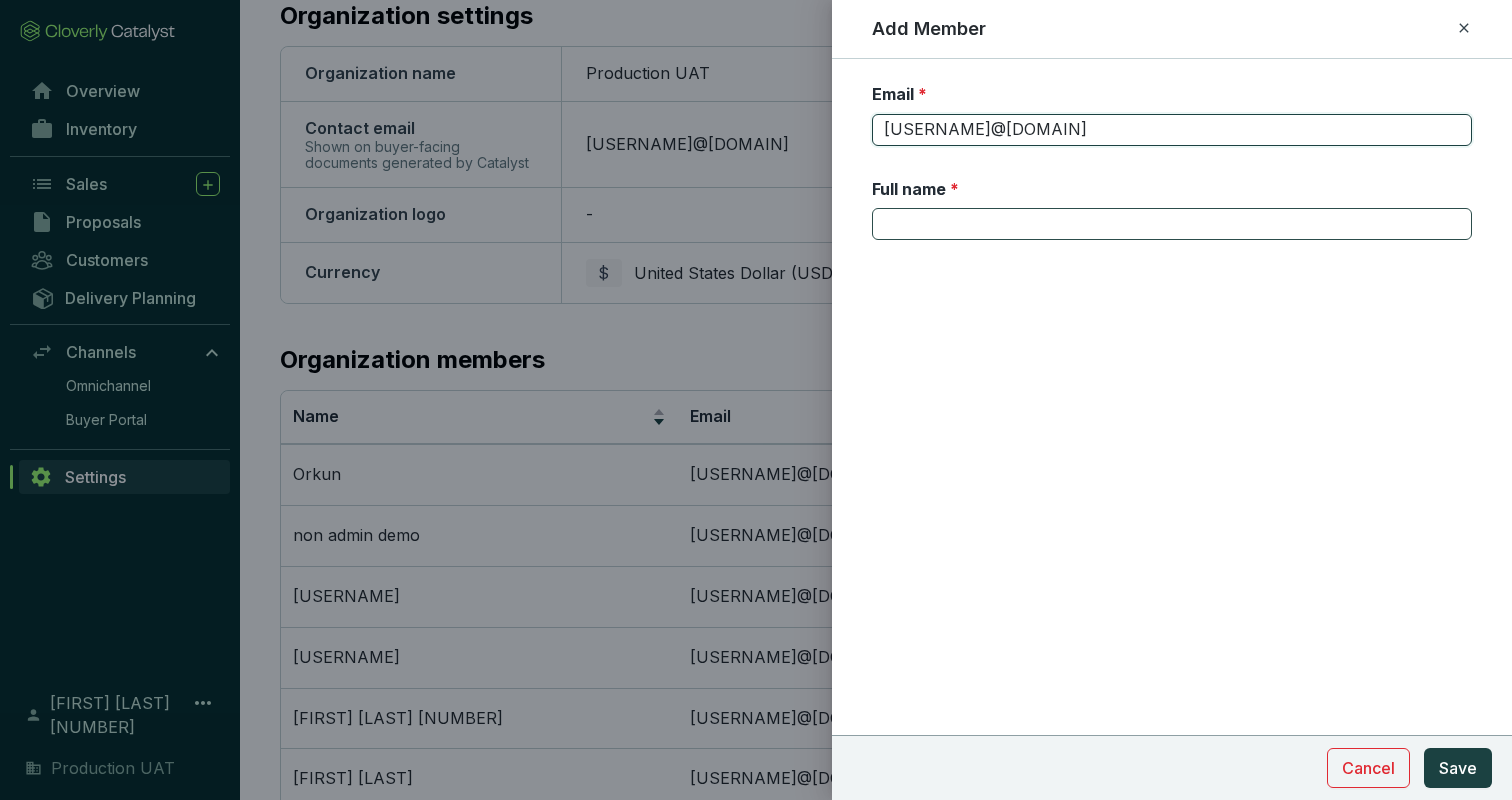 type on "[USERNAME]@[DOMAIN]" 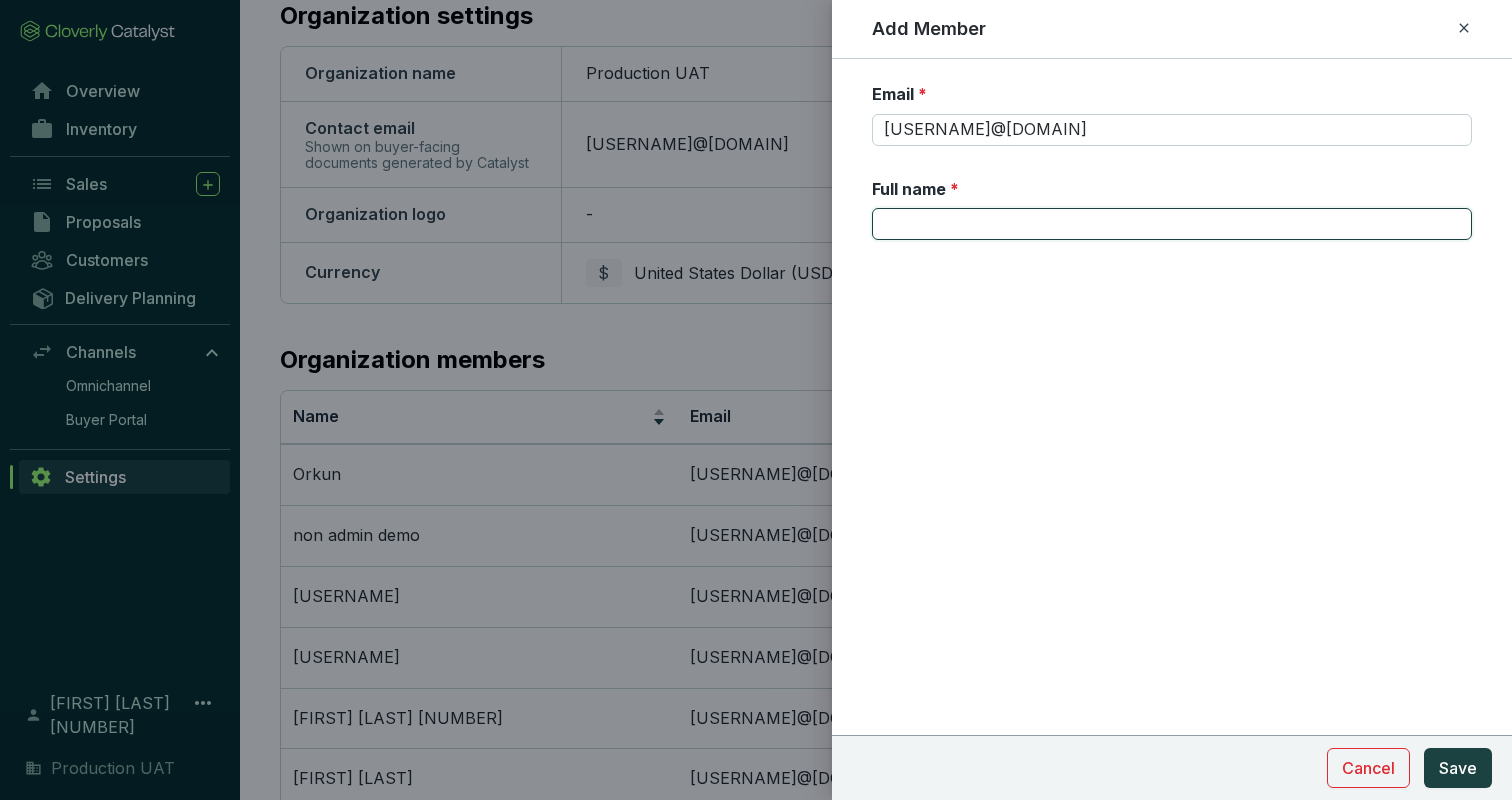 click on "Full name   *" at bounding box center (1172, 224) 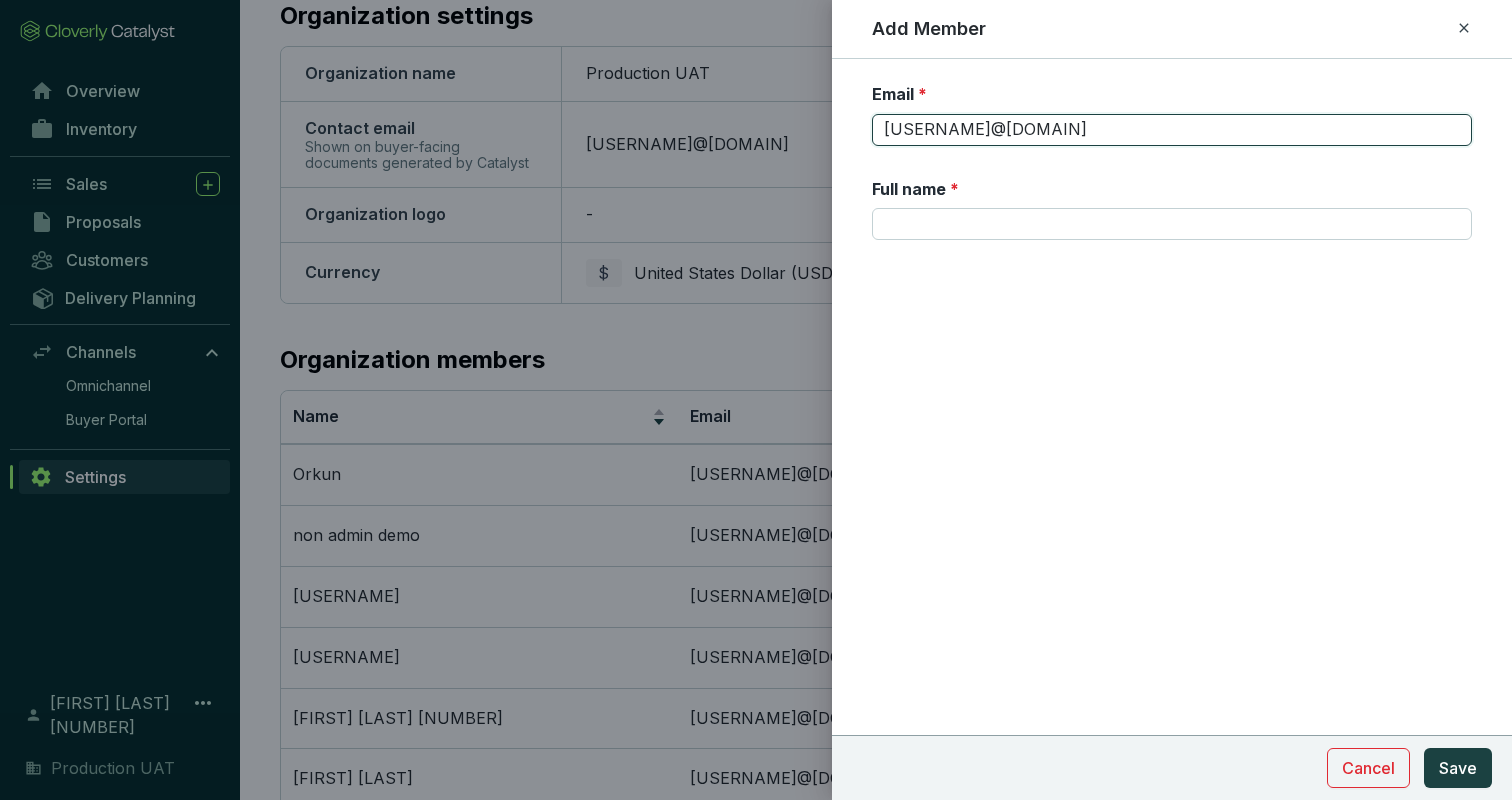 click on "[USERNAME]@[DOMAIN]" at bounding box center [1172, 130] 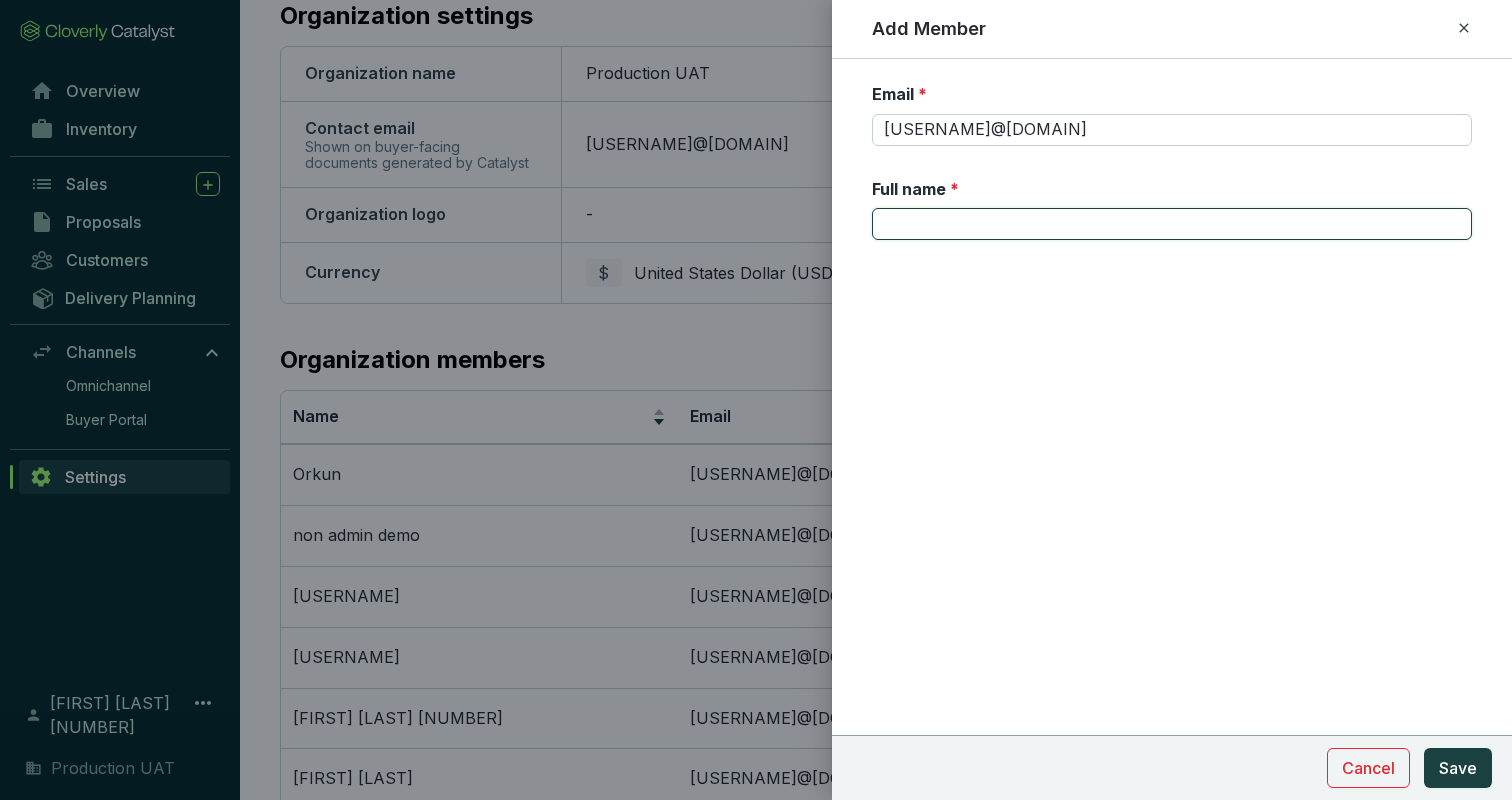 click on "Full name   *" at bounding box center [1172, 224] 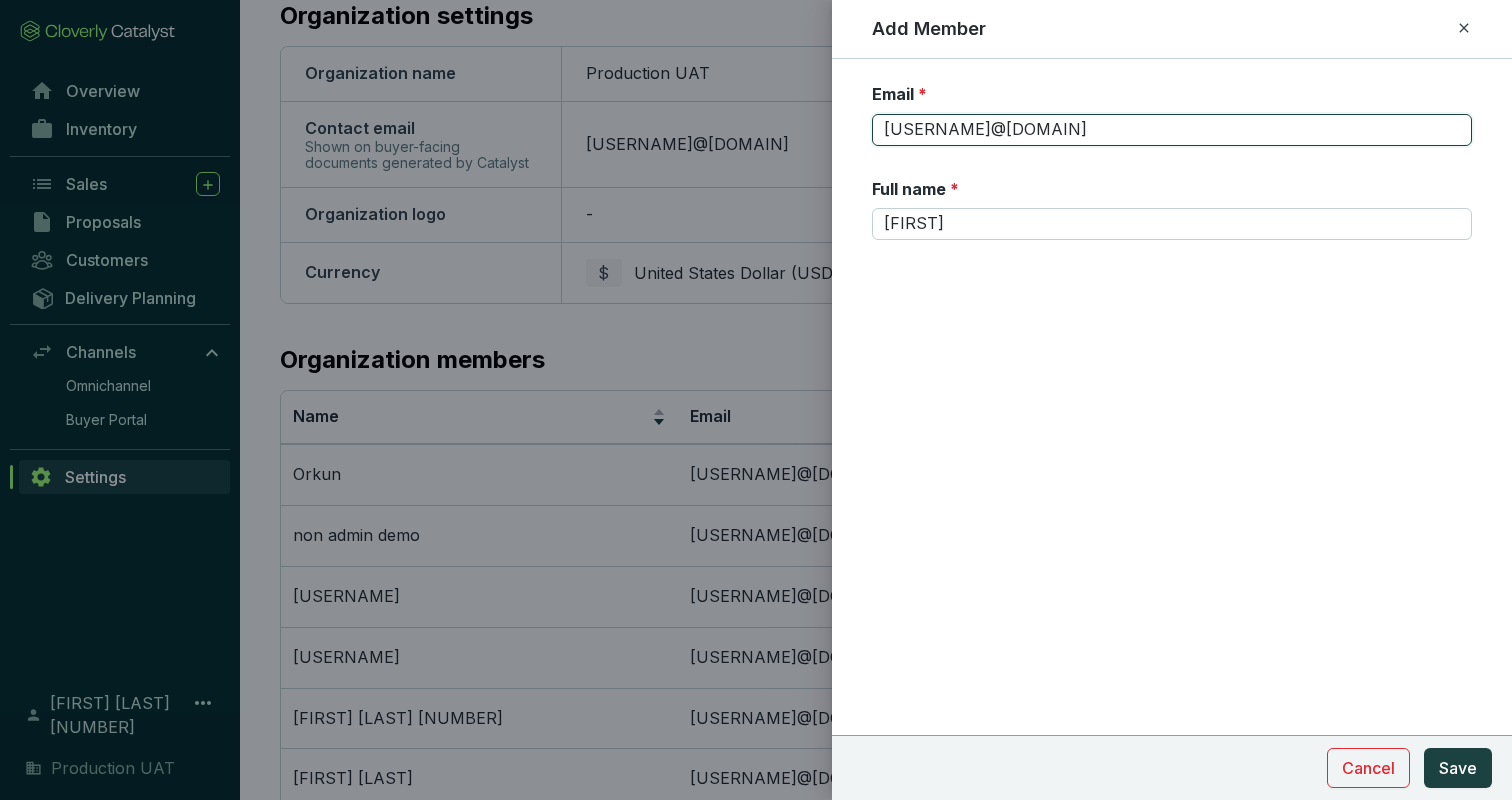 click on "[USERNAME]@[DOMAIN]" at bounding box center (1172, 130) 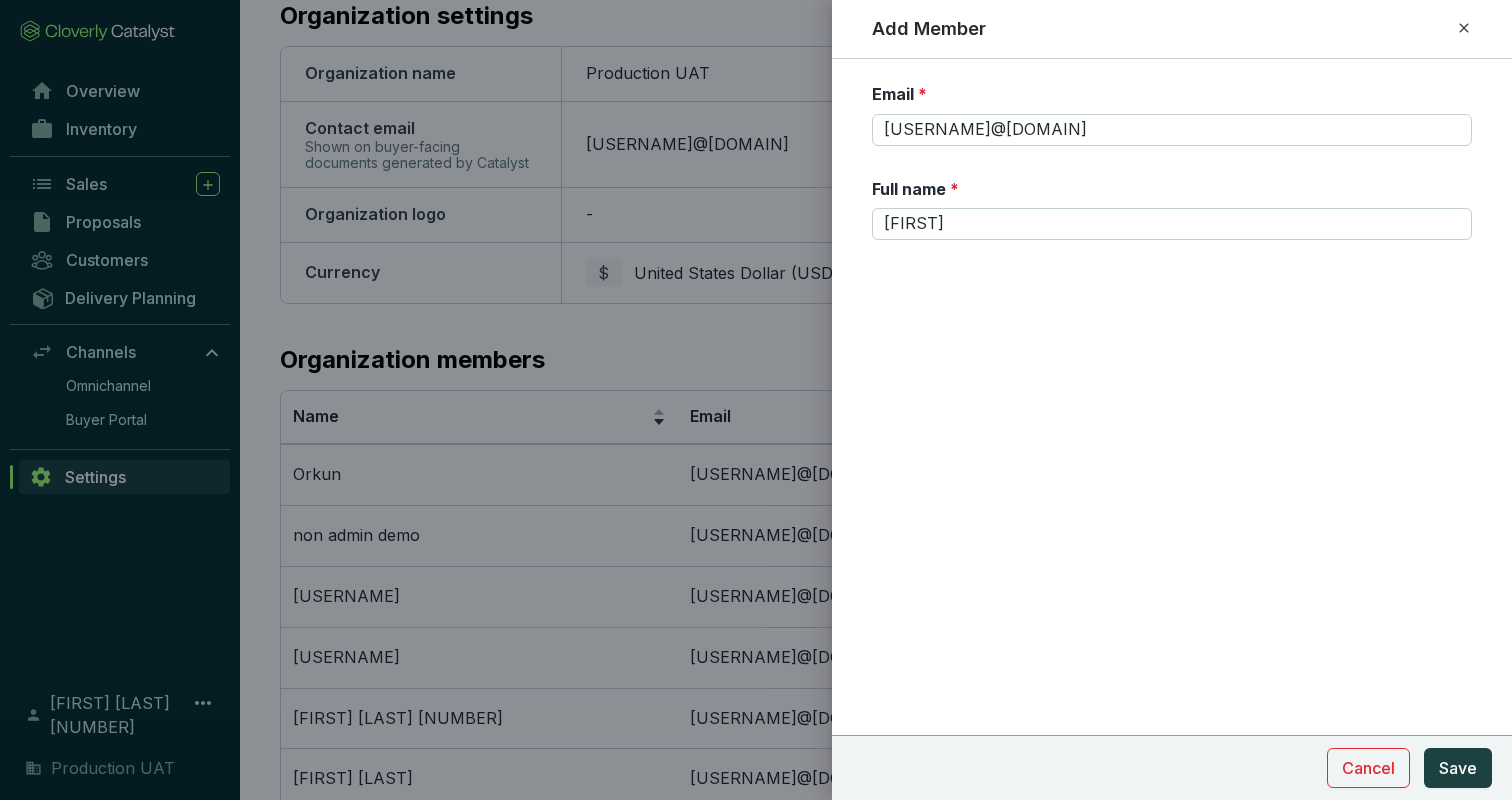 click on "Full name   * [FIRST]" at bounding box center (1172, 209) 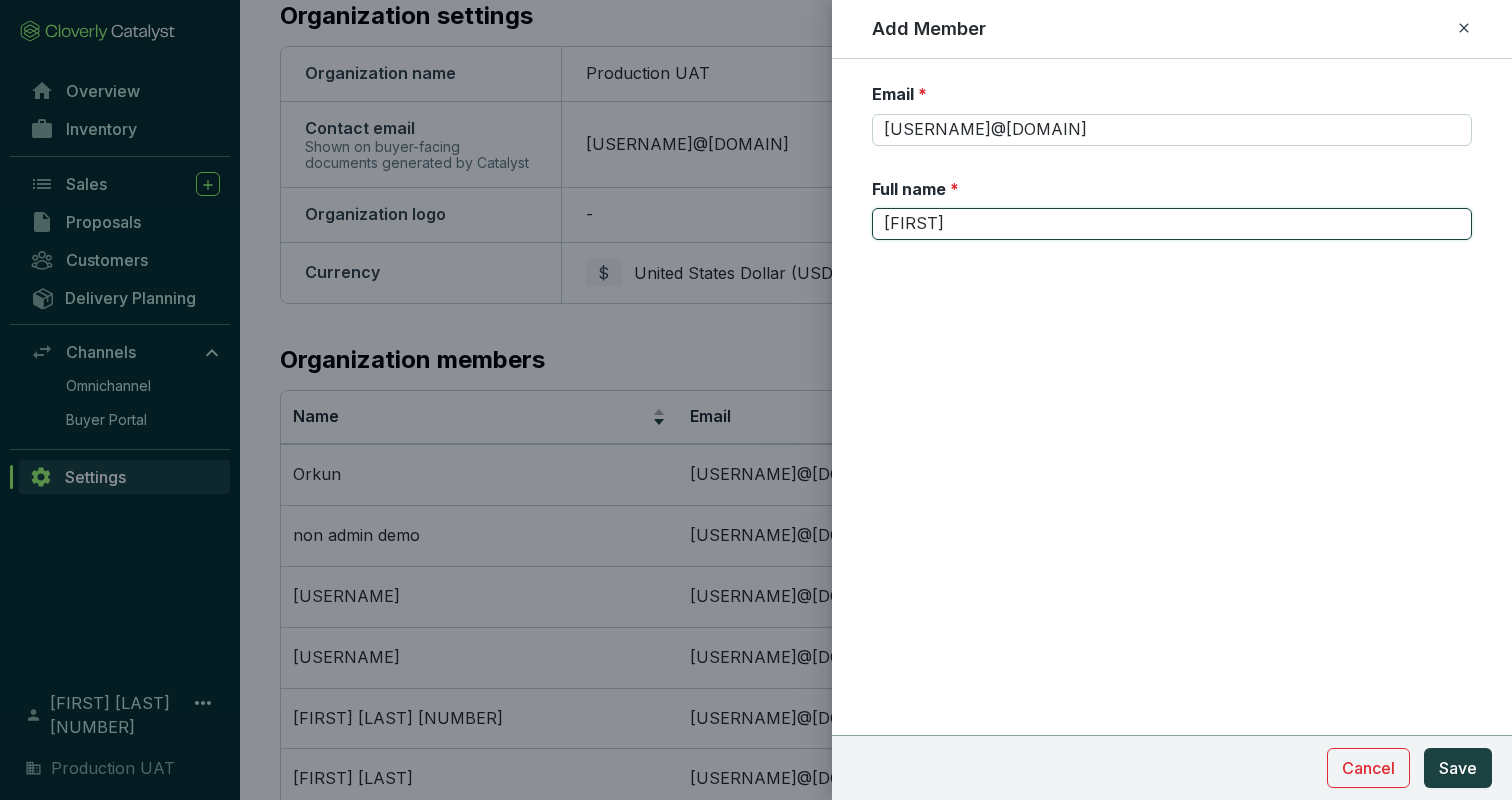 click on "[FIRST]" at bounding box center (1172, 224) 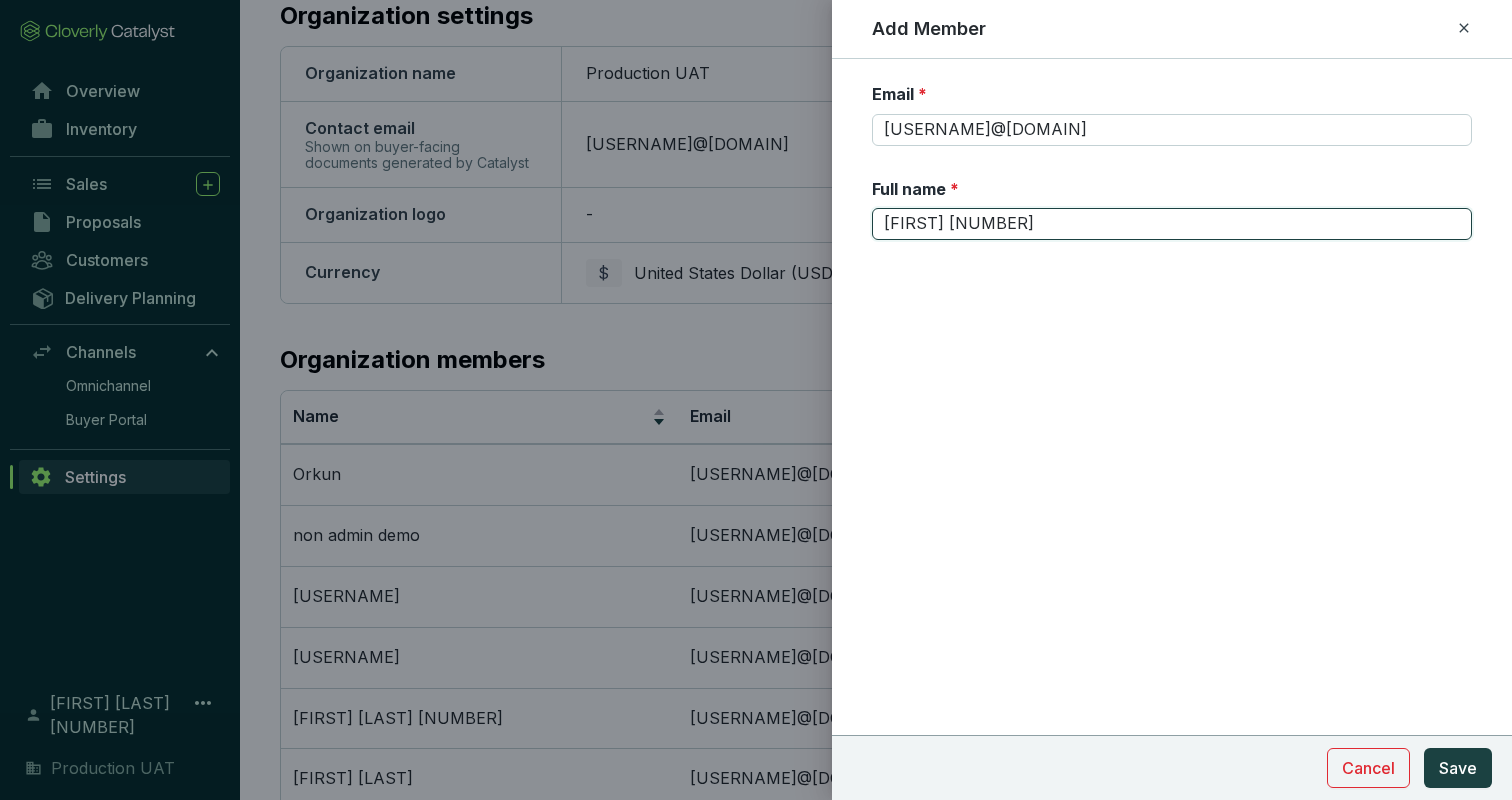type on "[FIRST] [NUMBER]" 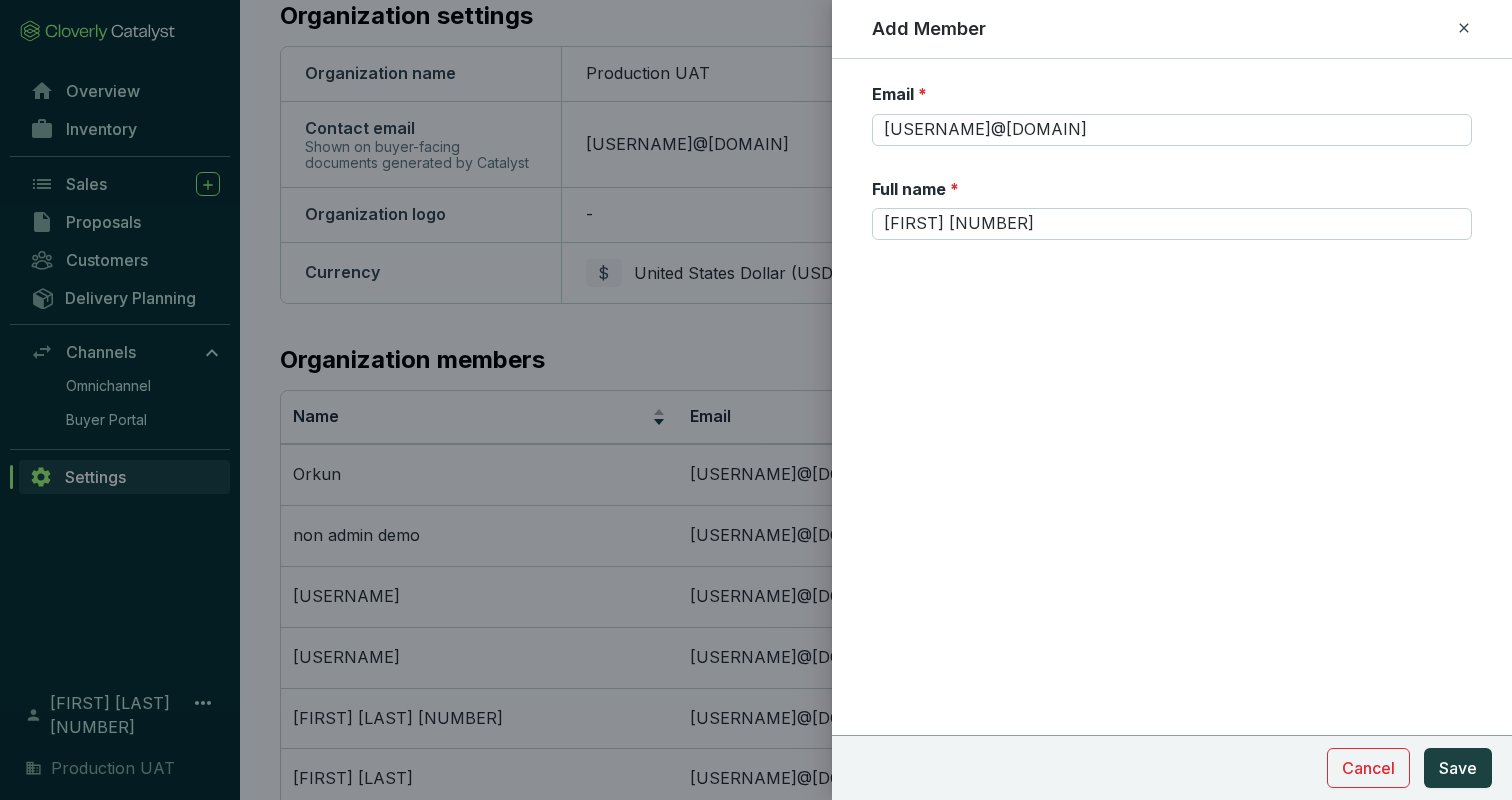 click on "Email   * [USERNAME]@[DOMAIN] Full name   * [FIRST] [NUMBER] Cancel Save" at bounding box center [1172, 221] 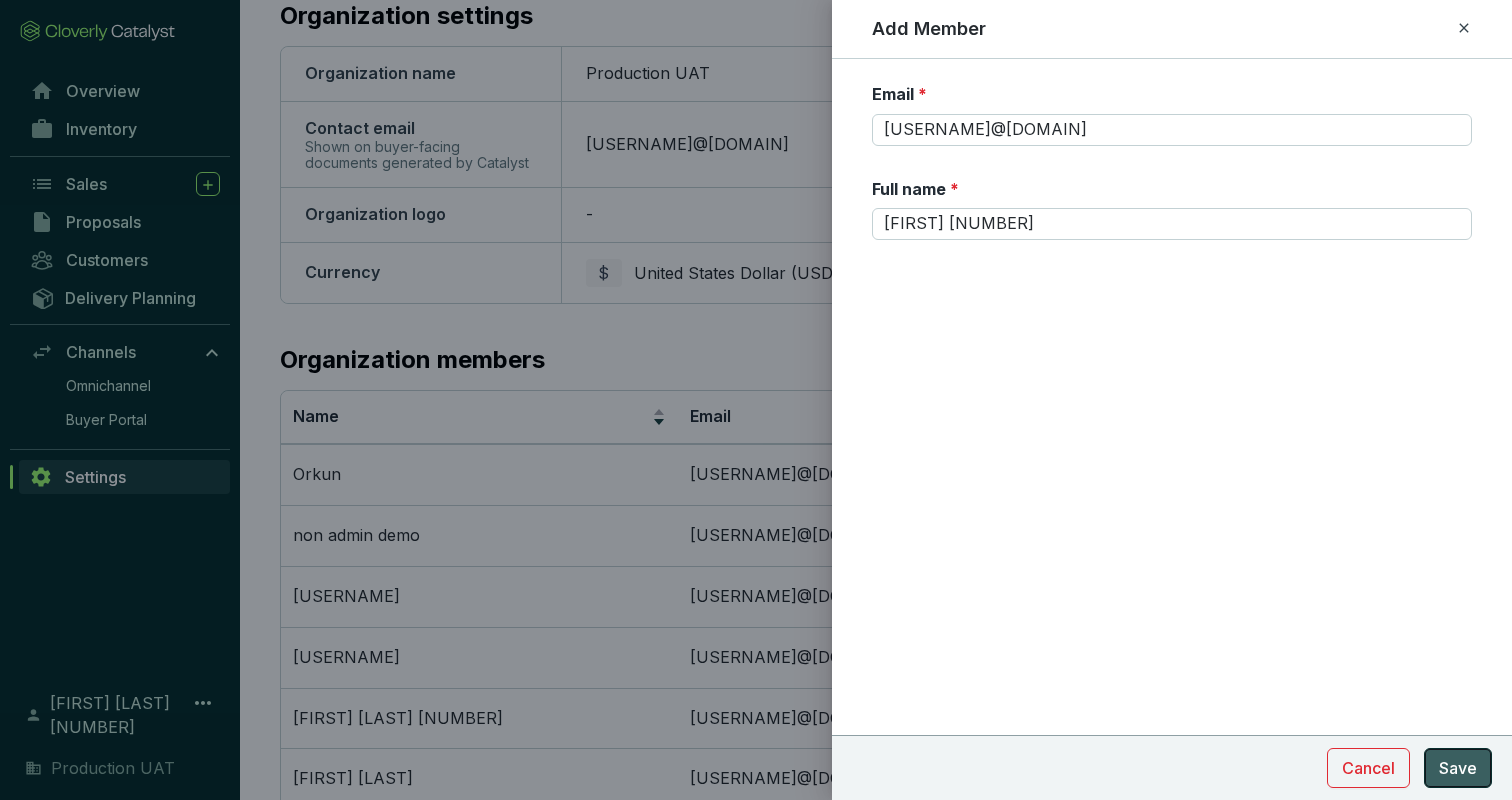 click on "Save" at bounding box center [1458, 768] 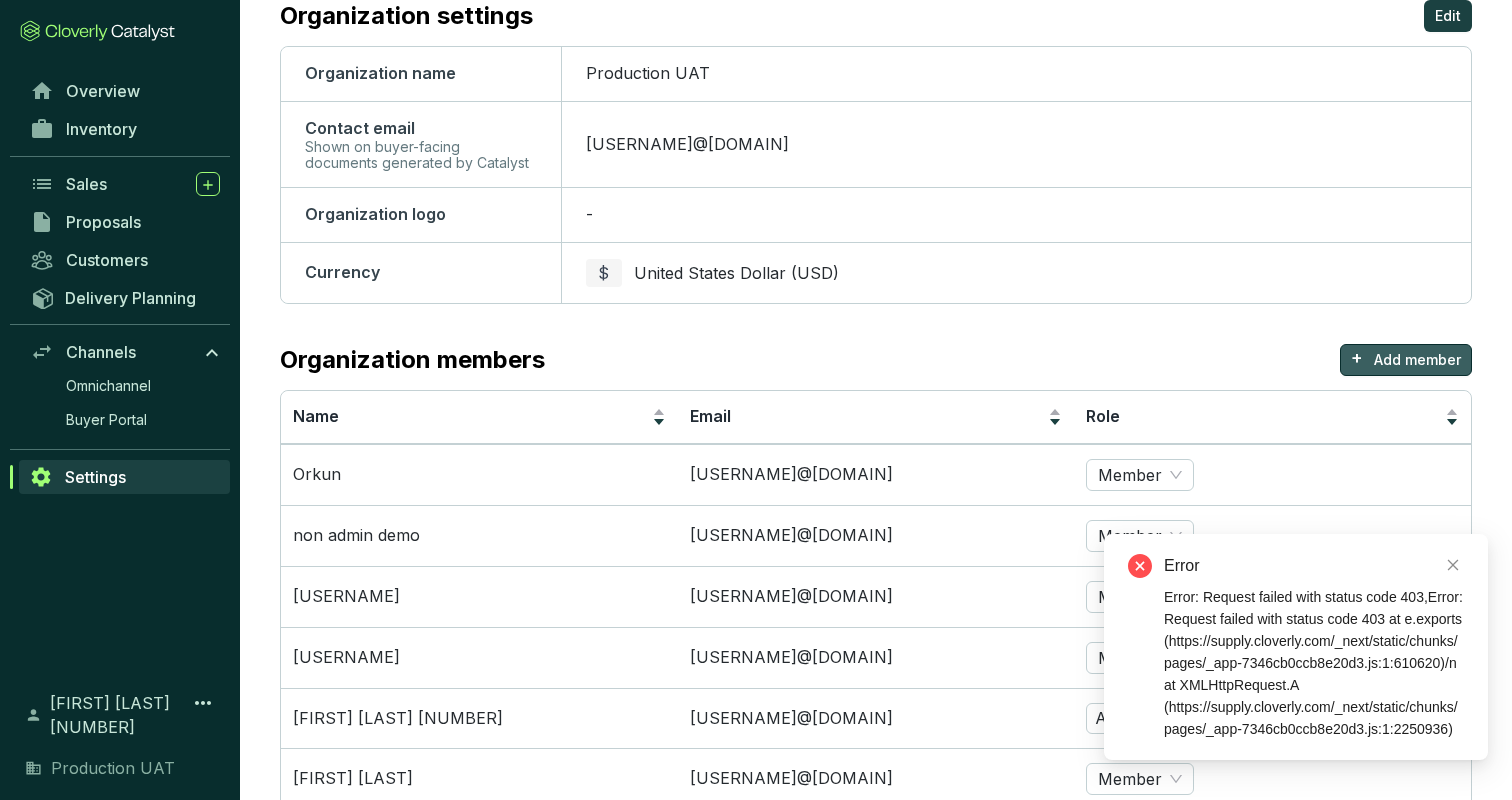 type 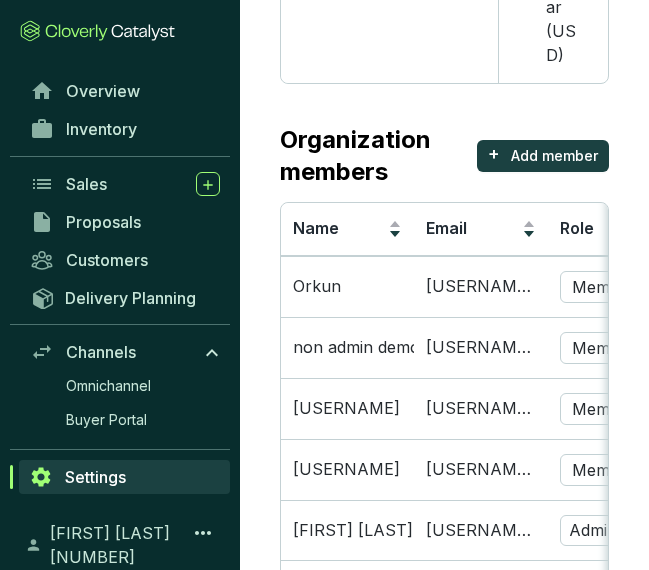scroll, scrollTop: 686, scrollLeft: 0, axis: vertical 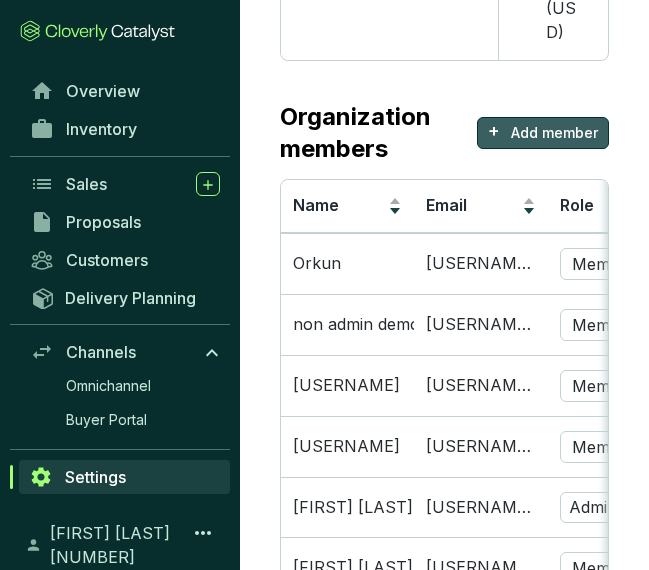 click on "Add member" at bounding box center (554, 133) 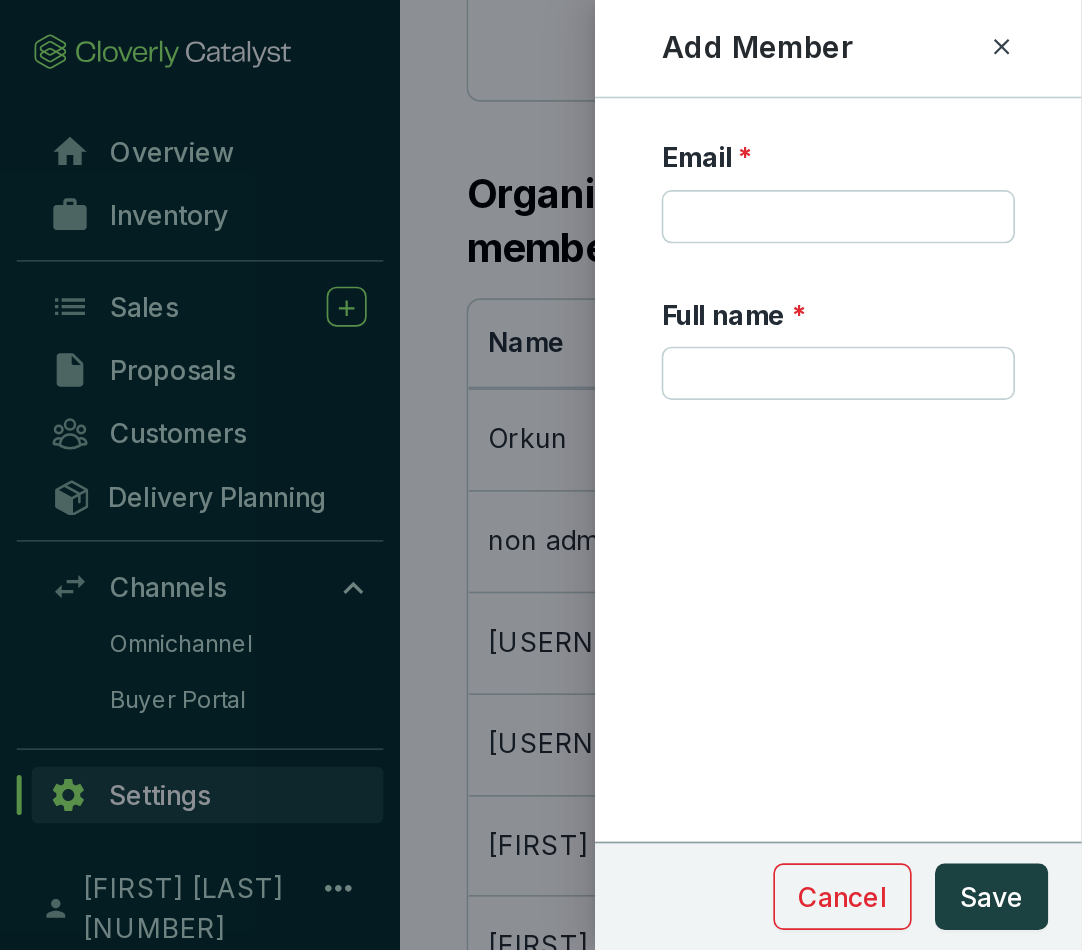 scroll, scrollTop: 236, scrollLeft: 0, axis: vertical 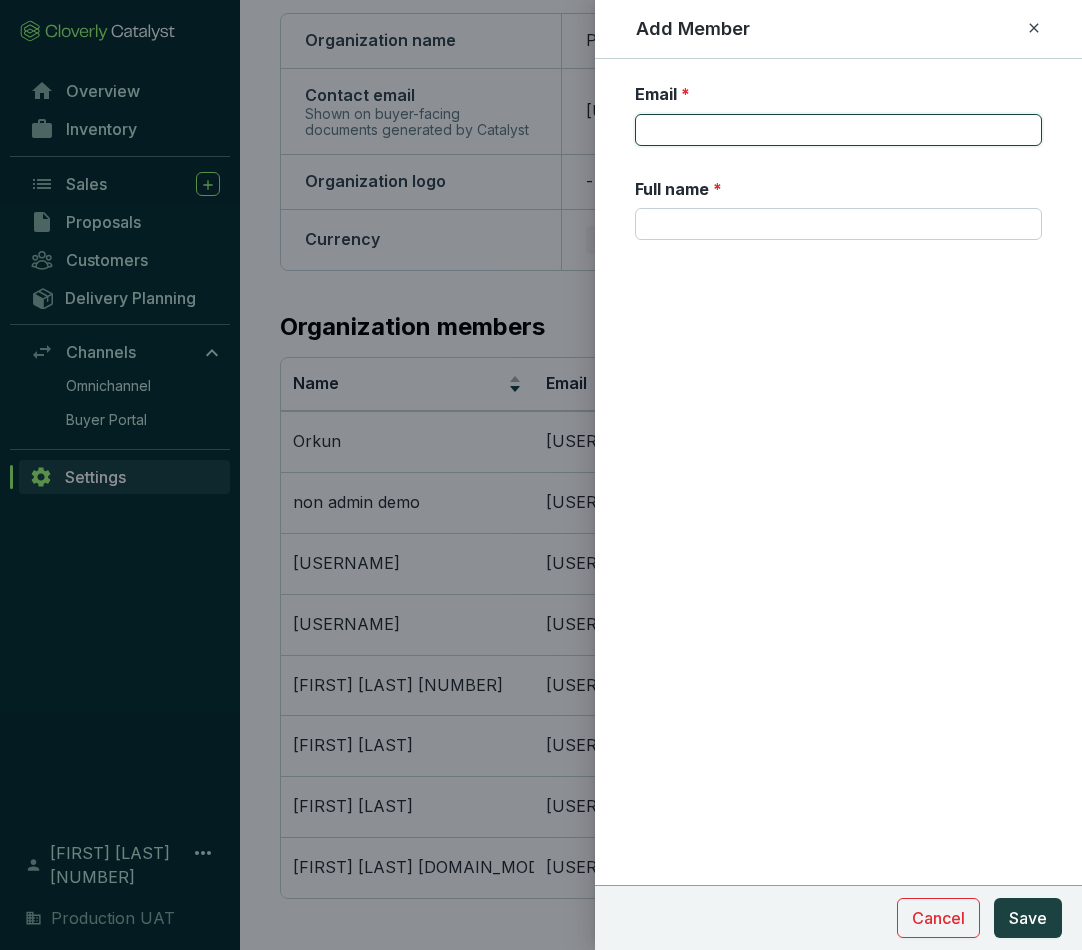click on "Email   *" at bounding box center [838, 130] 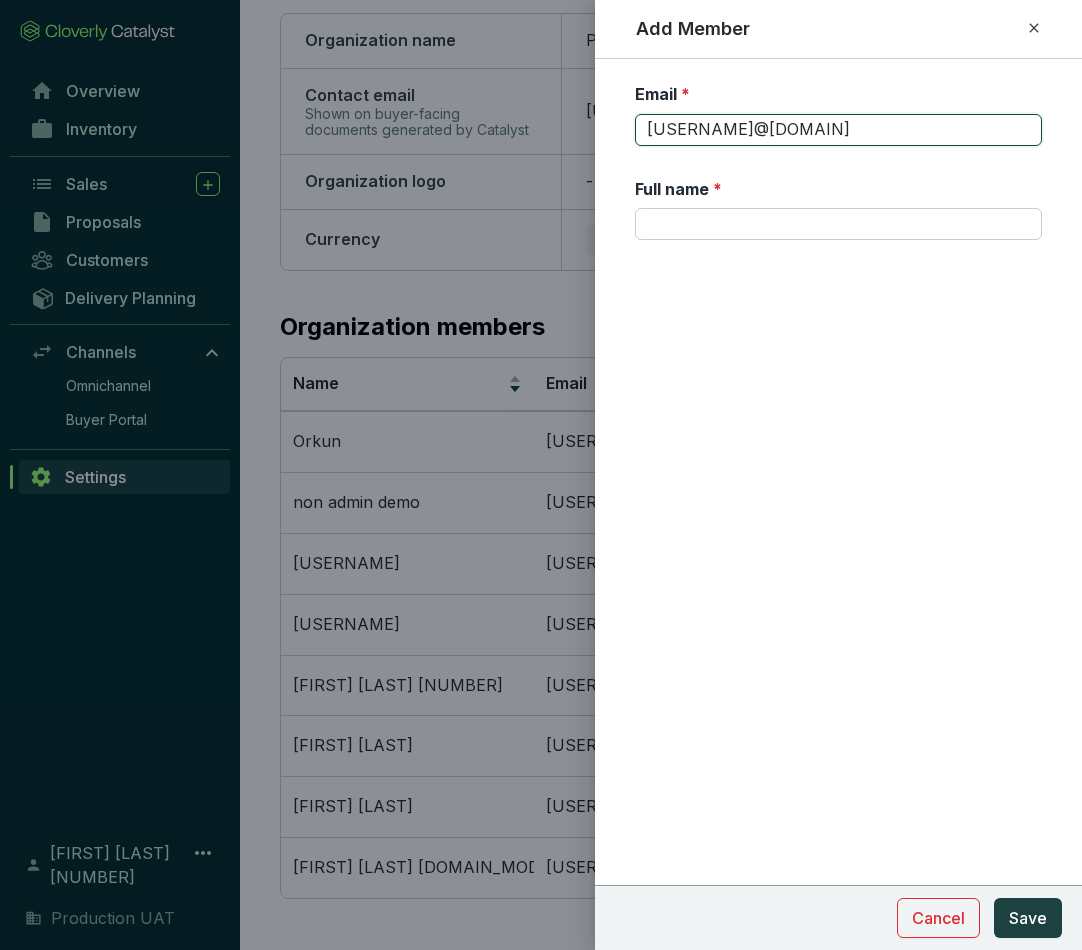 click on "[USERNAME]@[DOMAIN]" at bounding box center (838, 130) 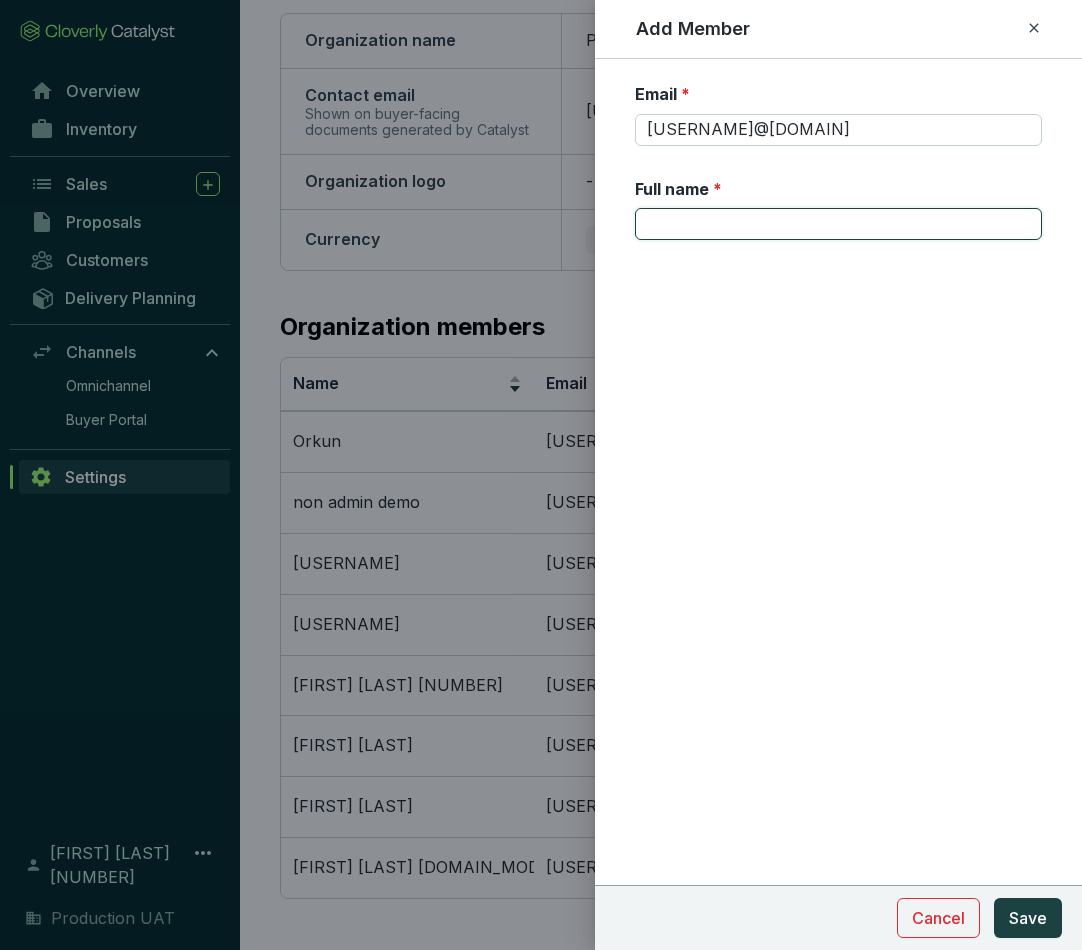 click on "Full name   *" at bounding box center (838, 224) 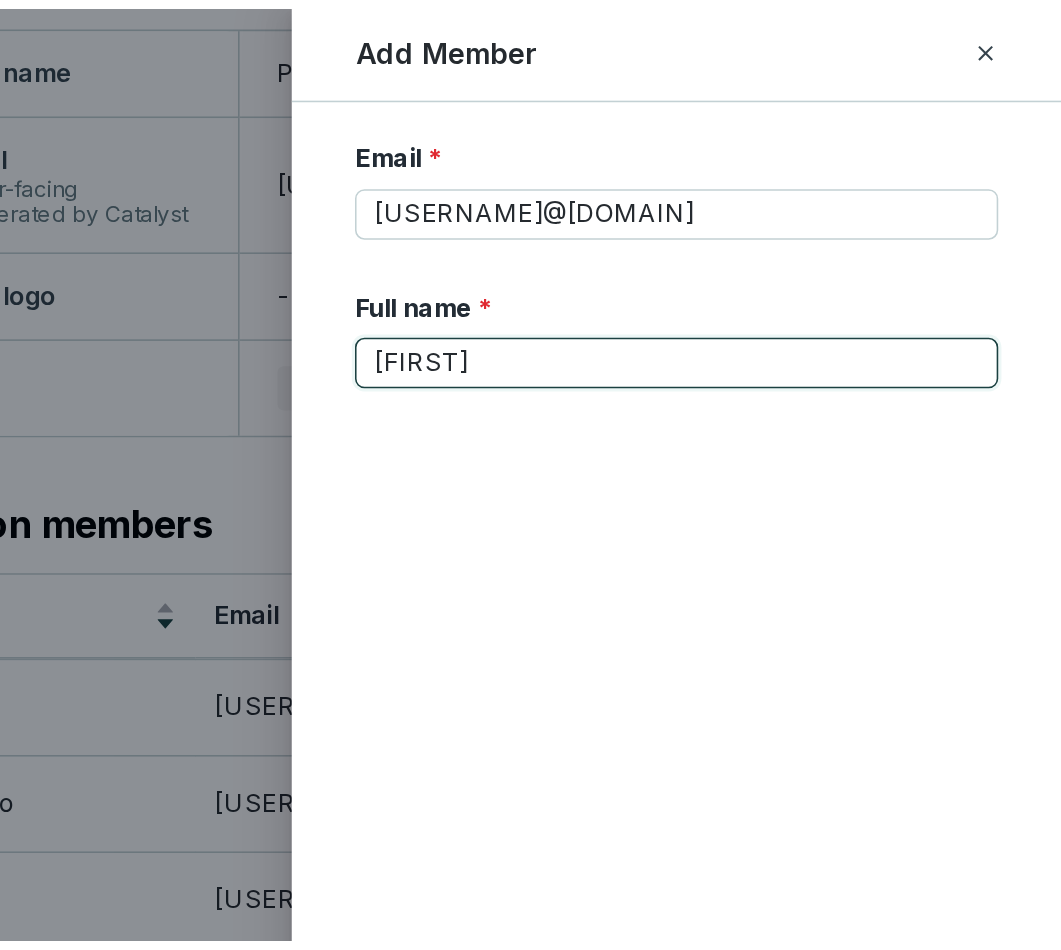 scroll, scrollTop: 236, scrollLeft: 0, axis: vertical 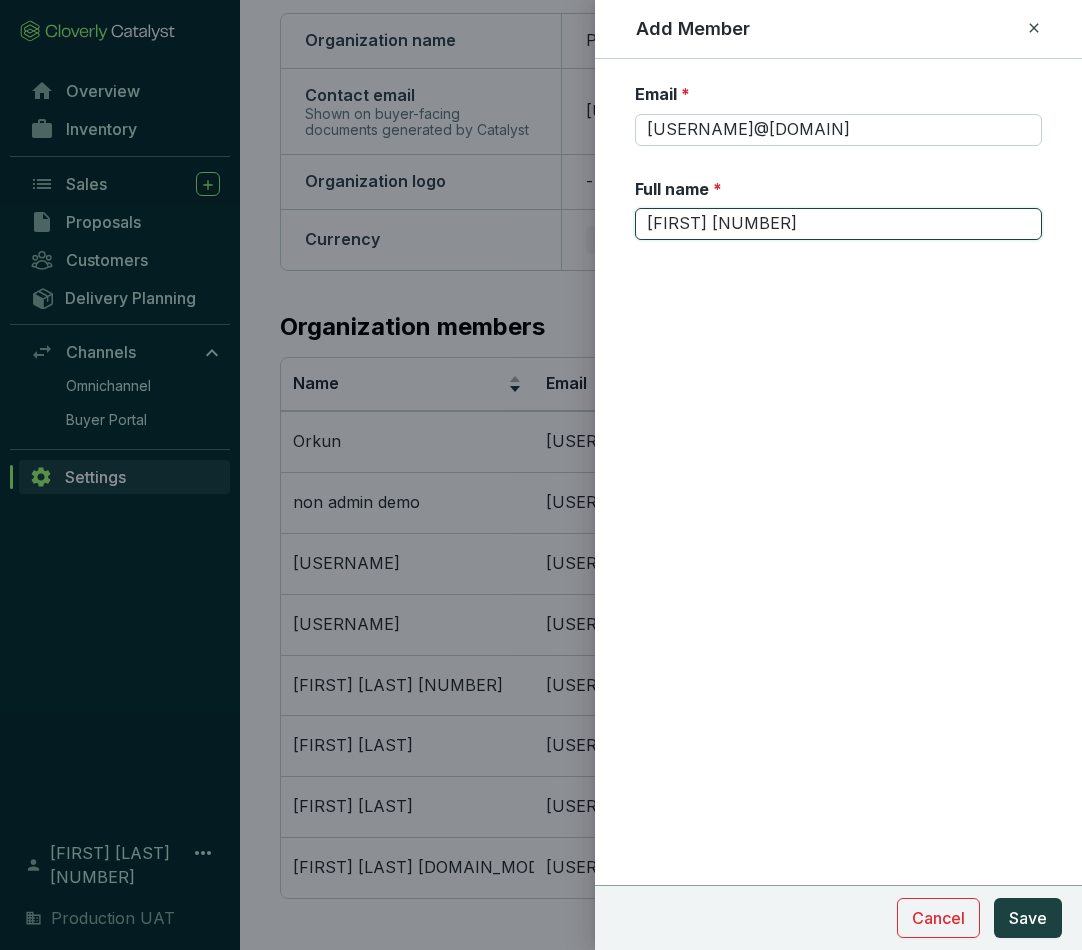 type on "[FIRST] [NUMBER]" 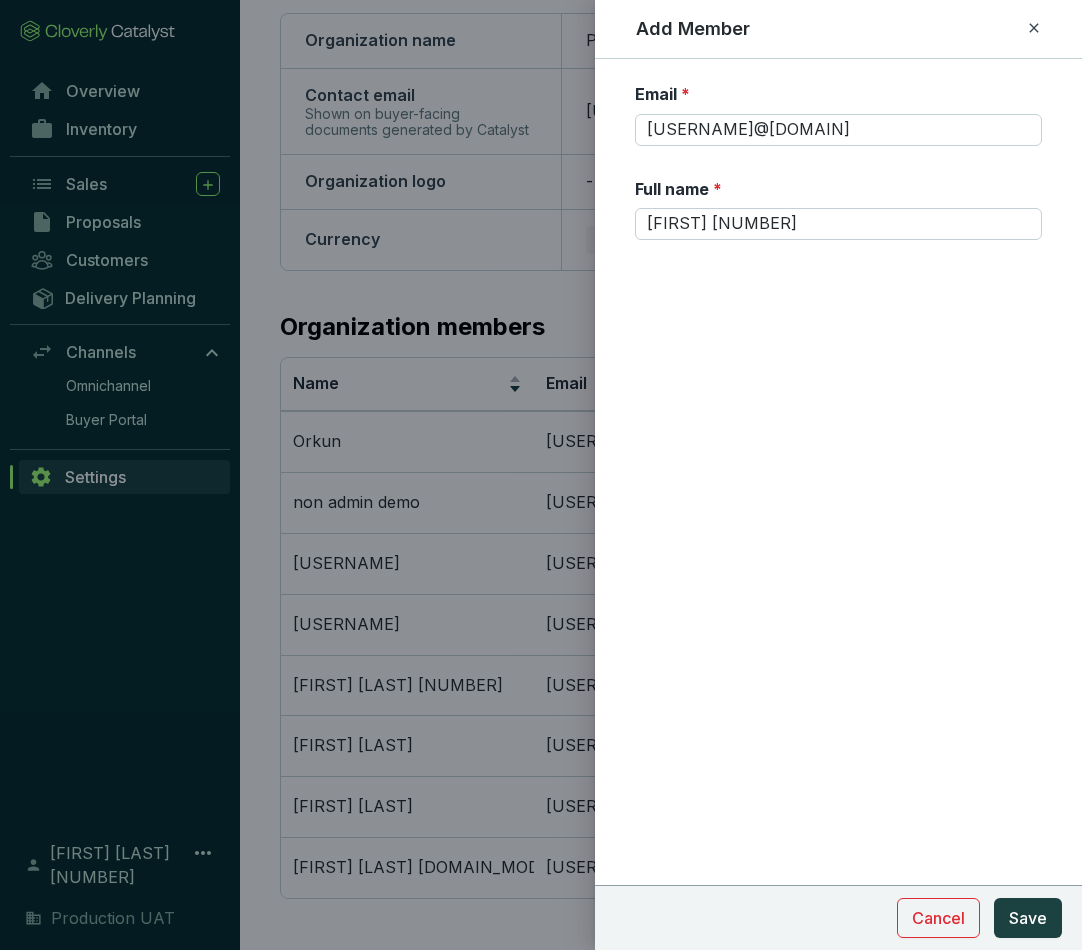 click on "Email   * [USERNAME]@[DOMAIN] Full name   * [FIRST] [NUMBER] Cancel Save" at bounding box center (838, 221) 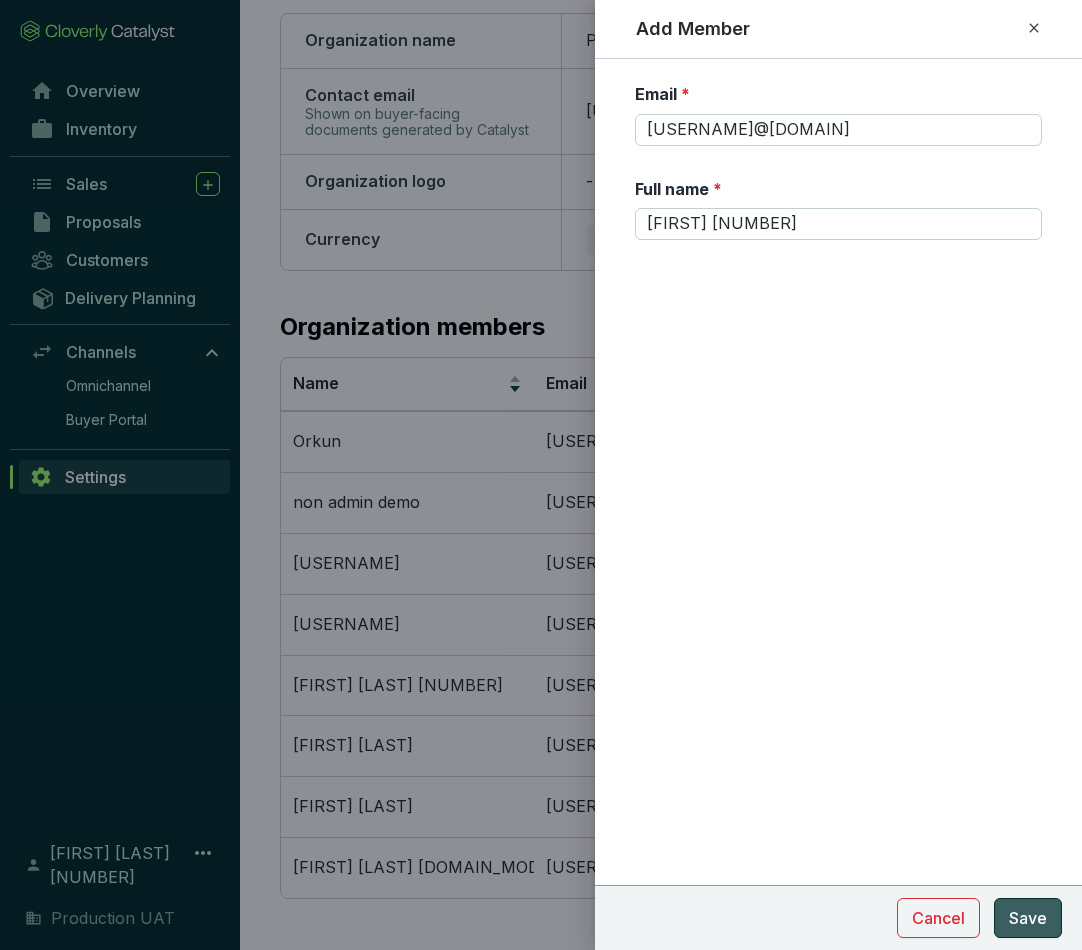 click on "Save" at bounding box center [1028, 918] 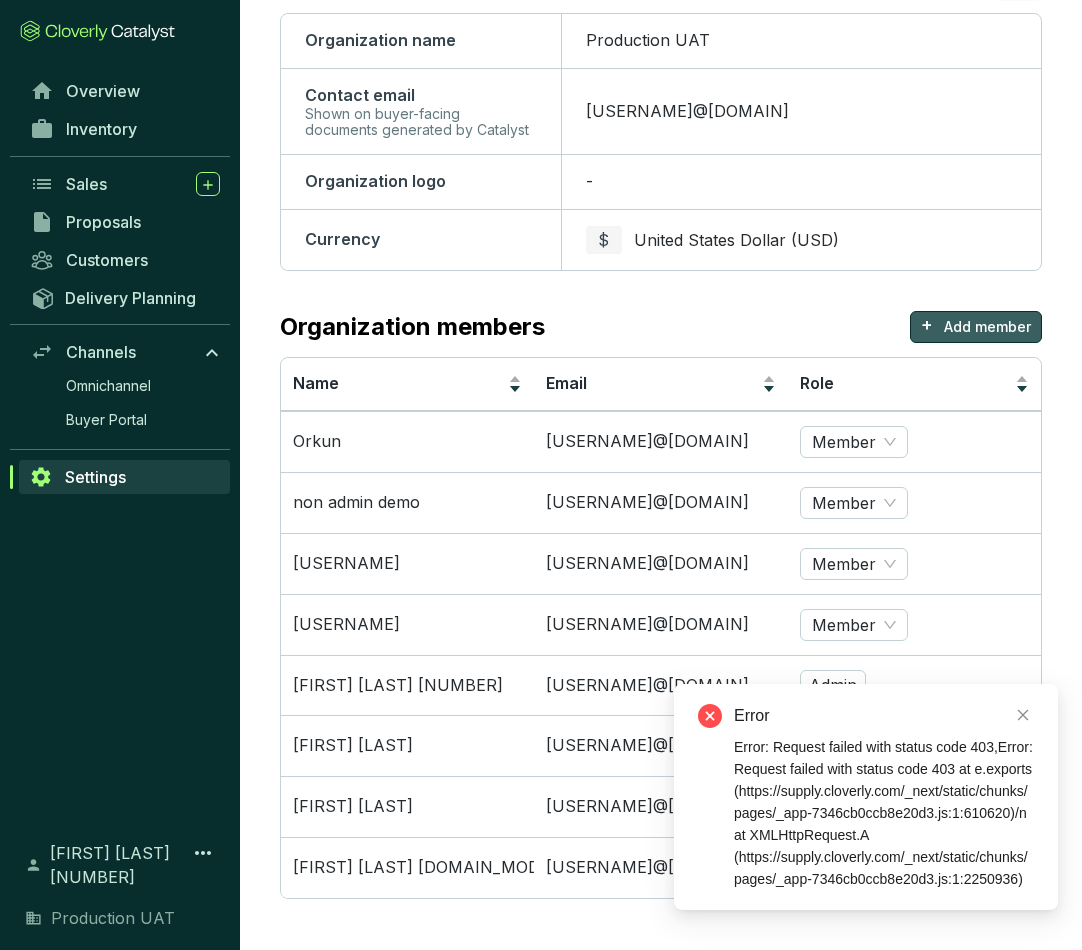 click on "Add member" at bounding box center [987, 327] 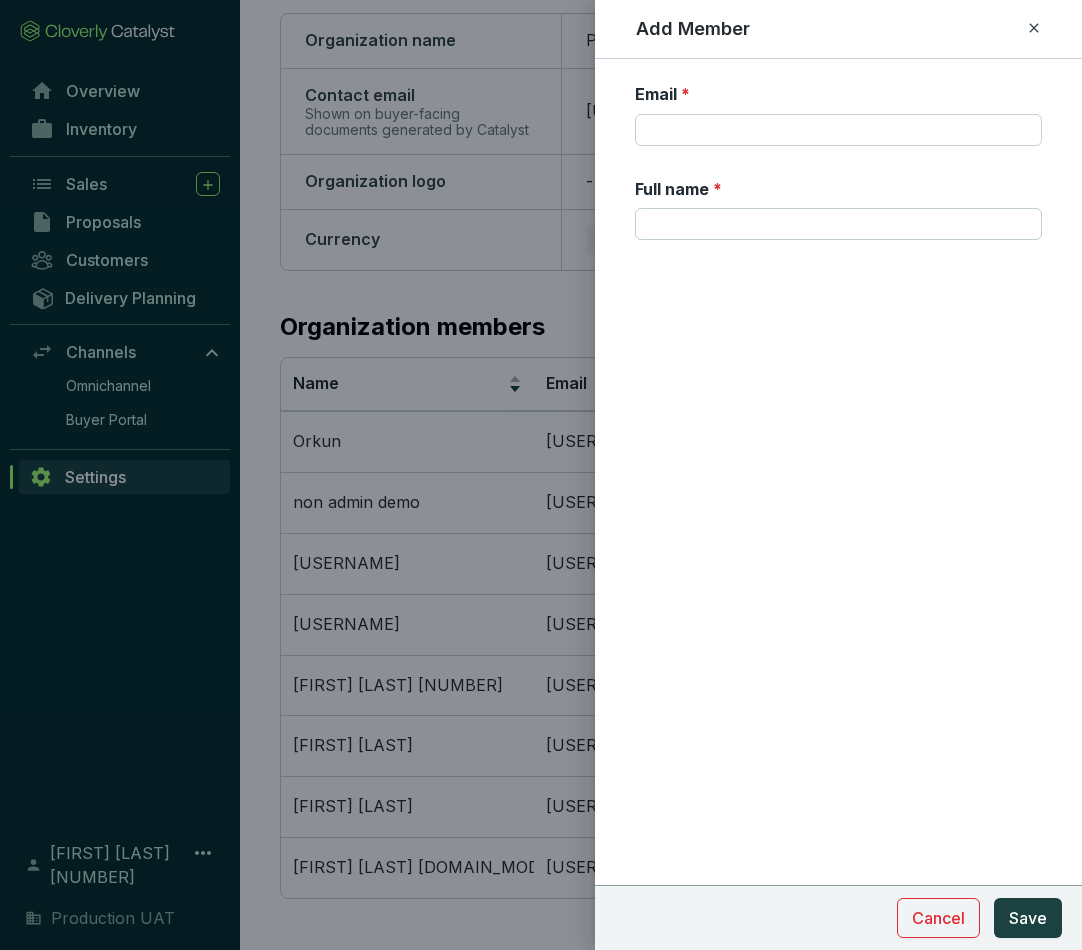 click 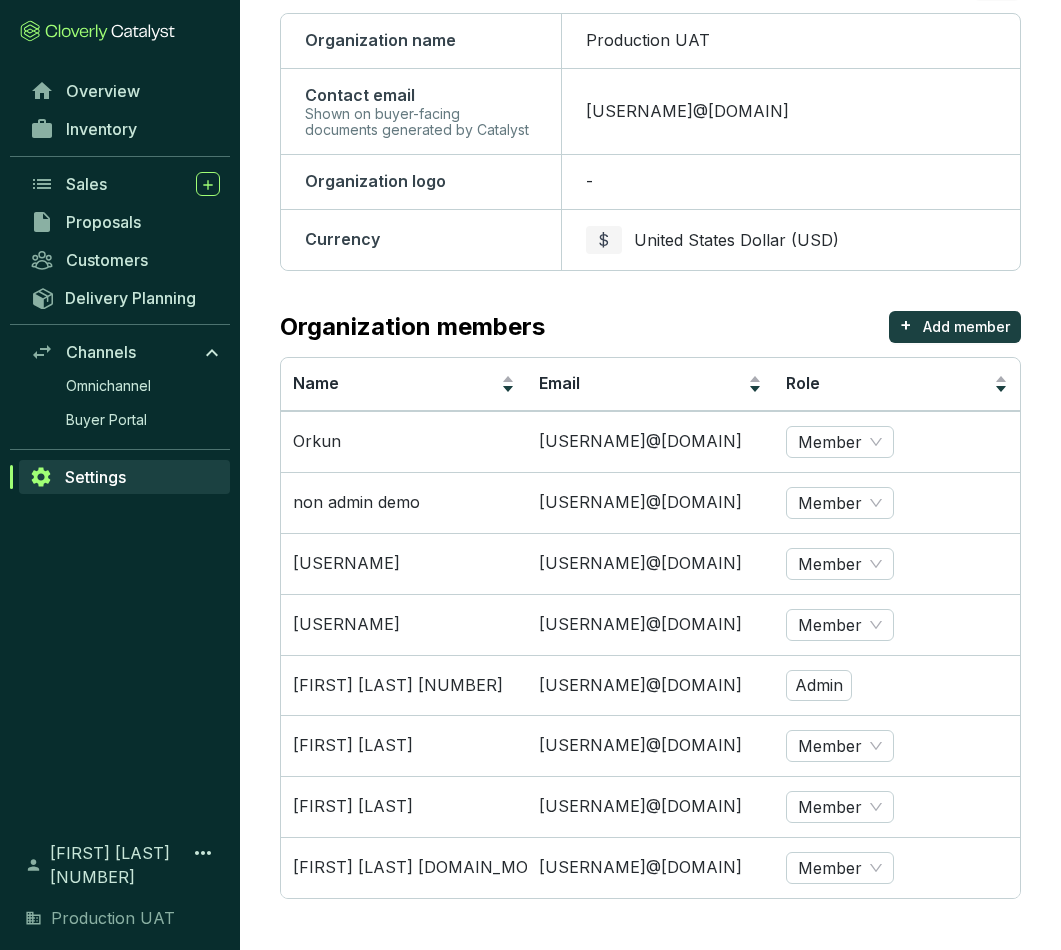 click 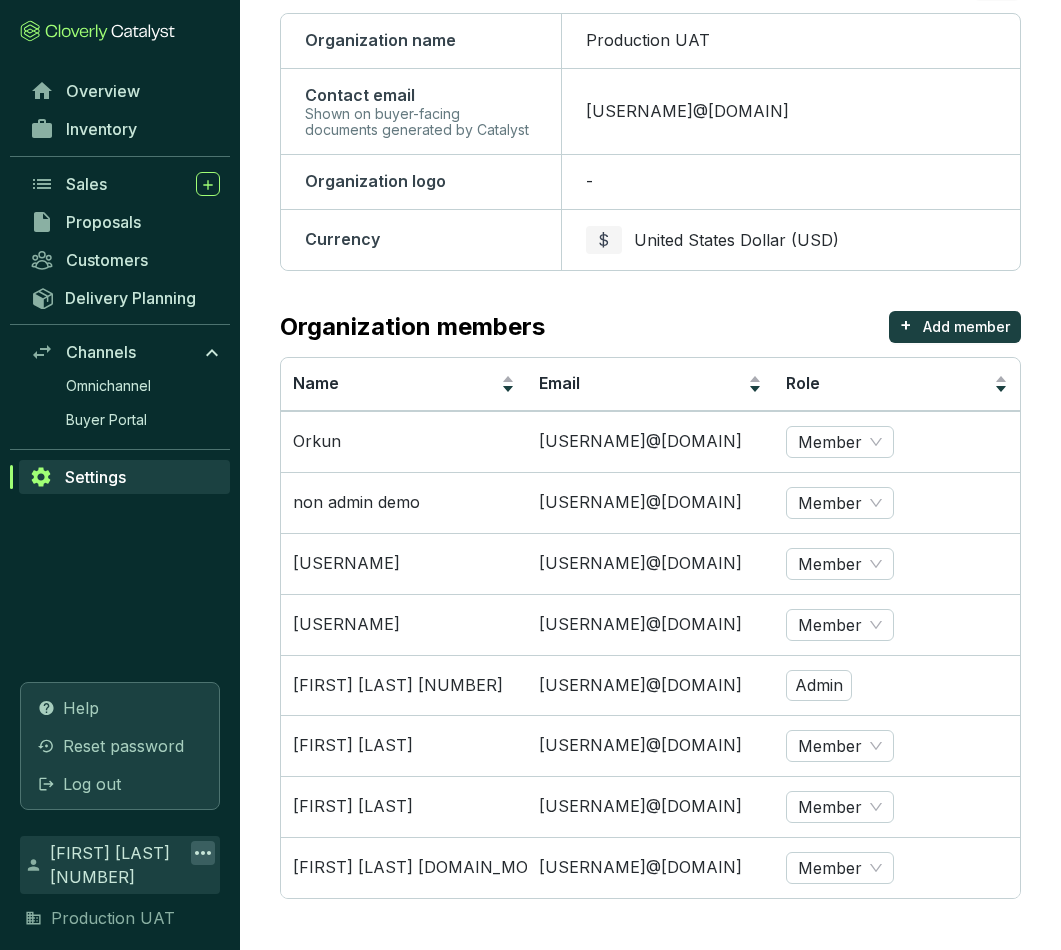 click on "Log out" at bounding box center (120, 784) 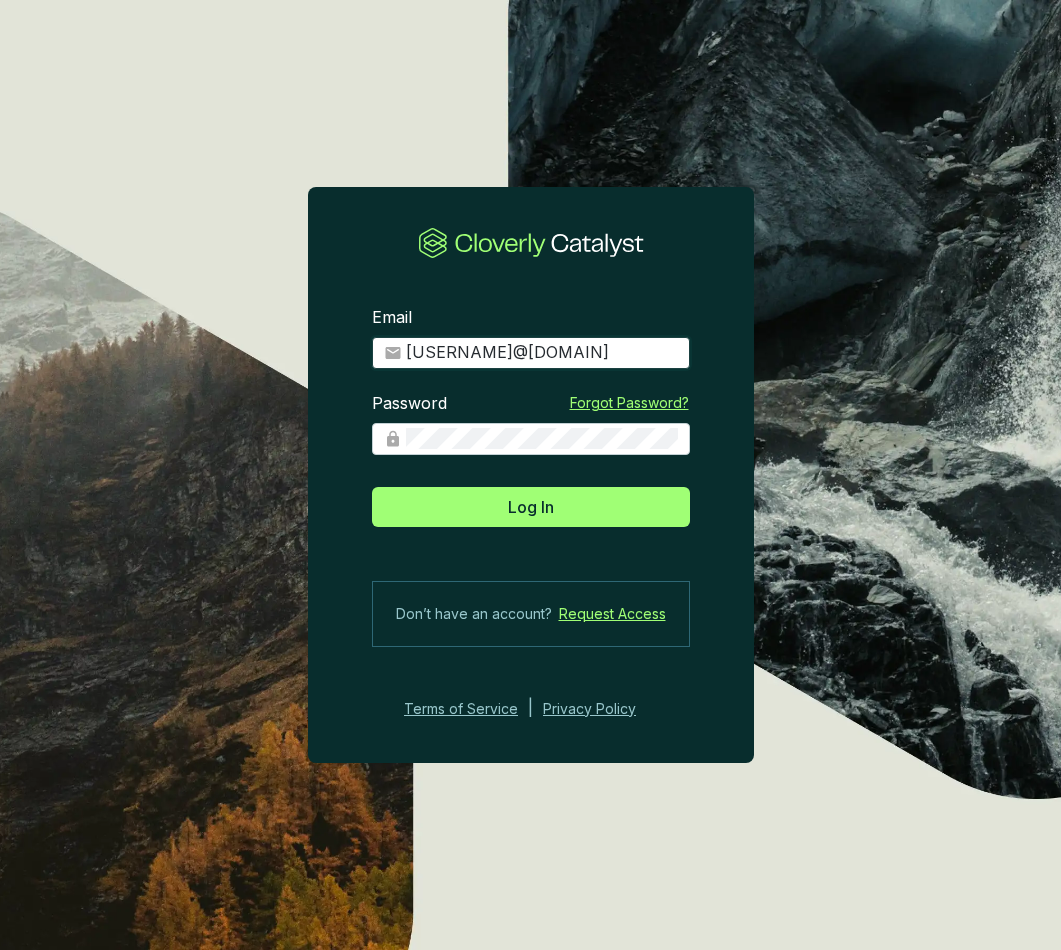 click on "[USERNAME]@[DOMAIN]" at bounding box center [542, 353] 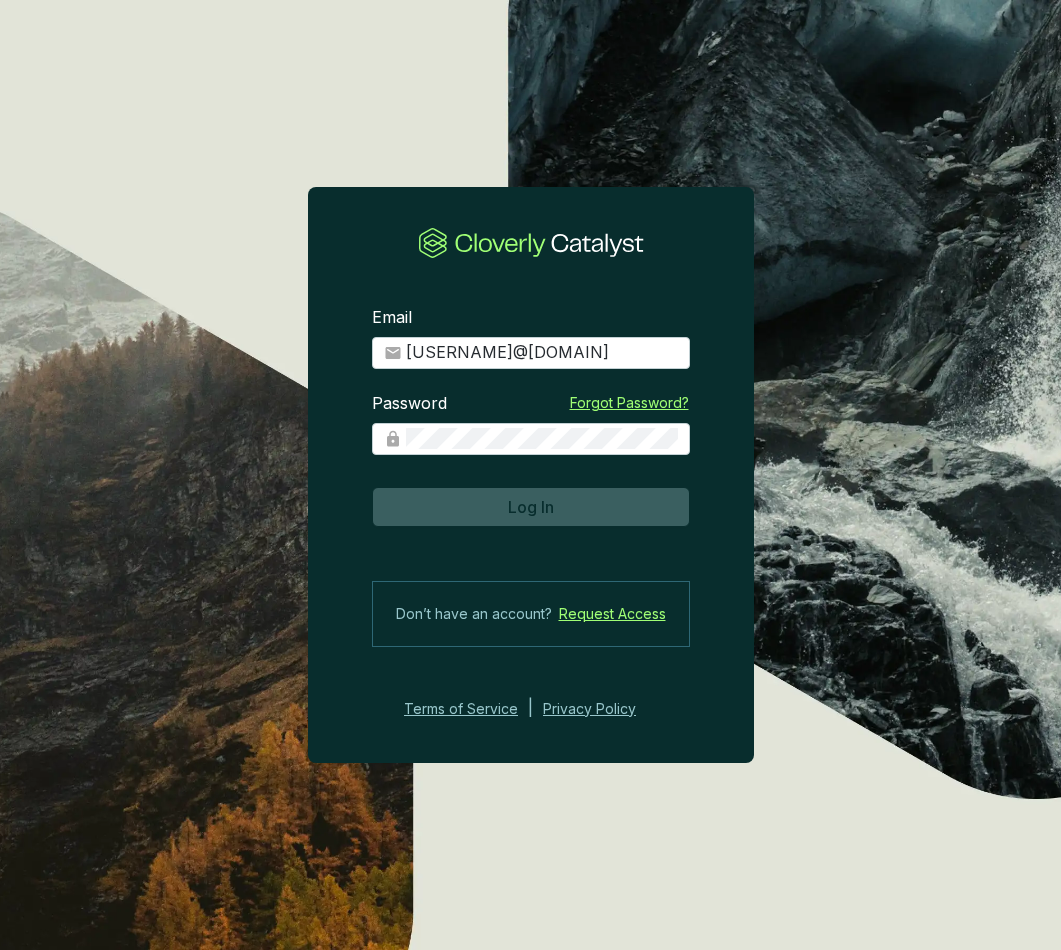 click on "Log In" at bounding box center [531, 507] 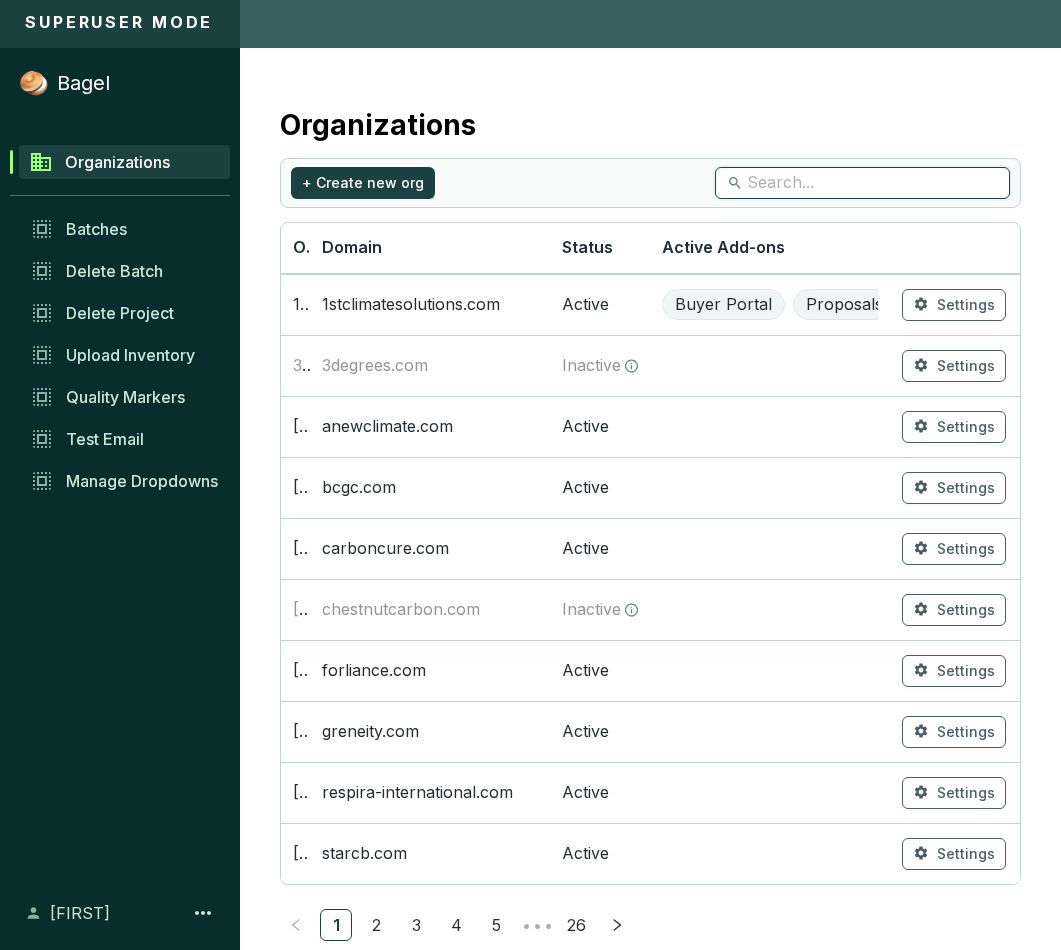 click at bounding box center [863, 183] 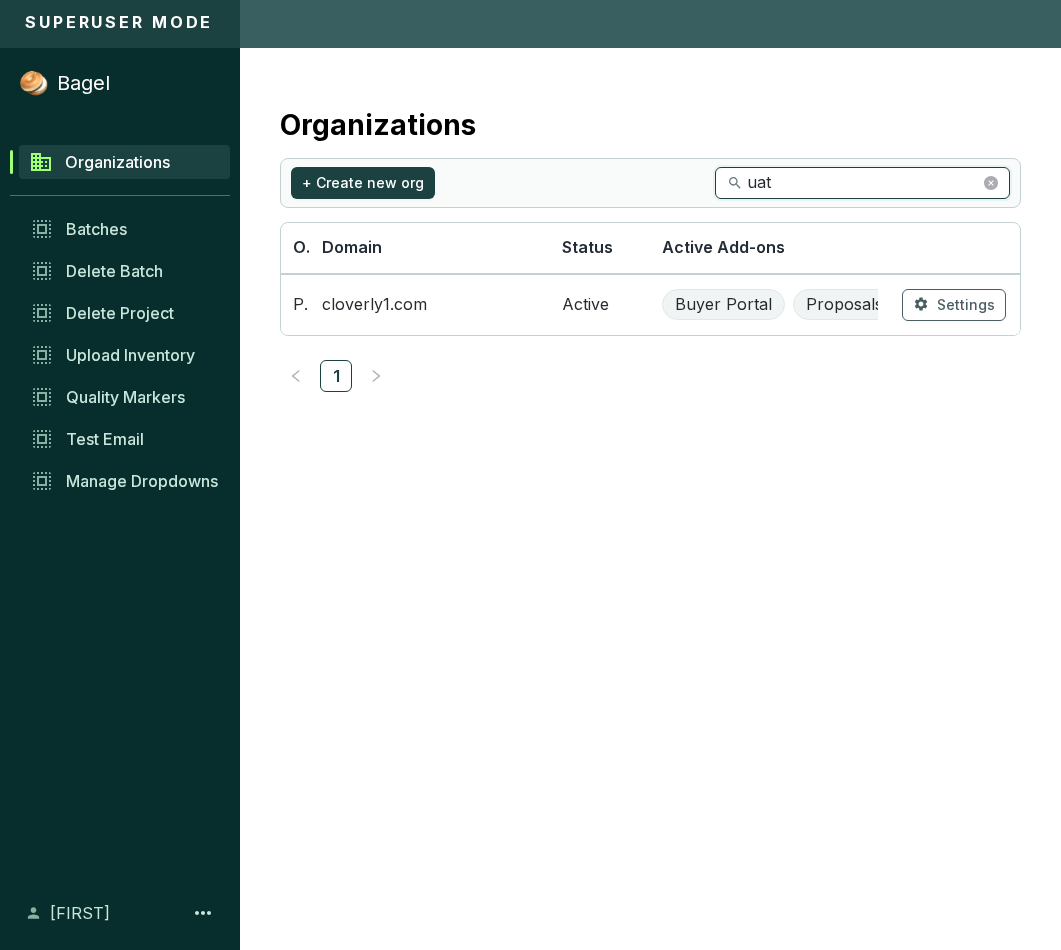 type on "uat" 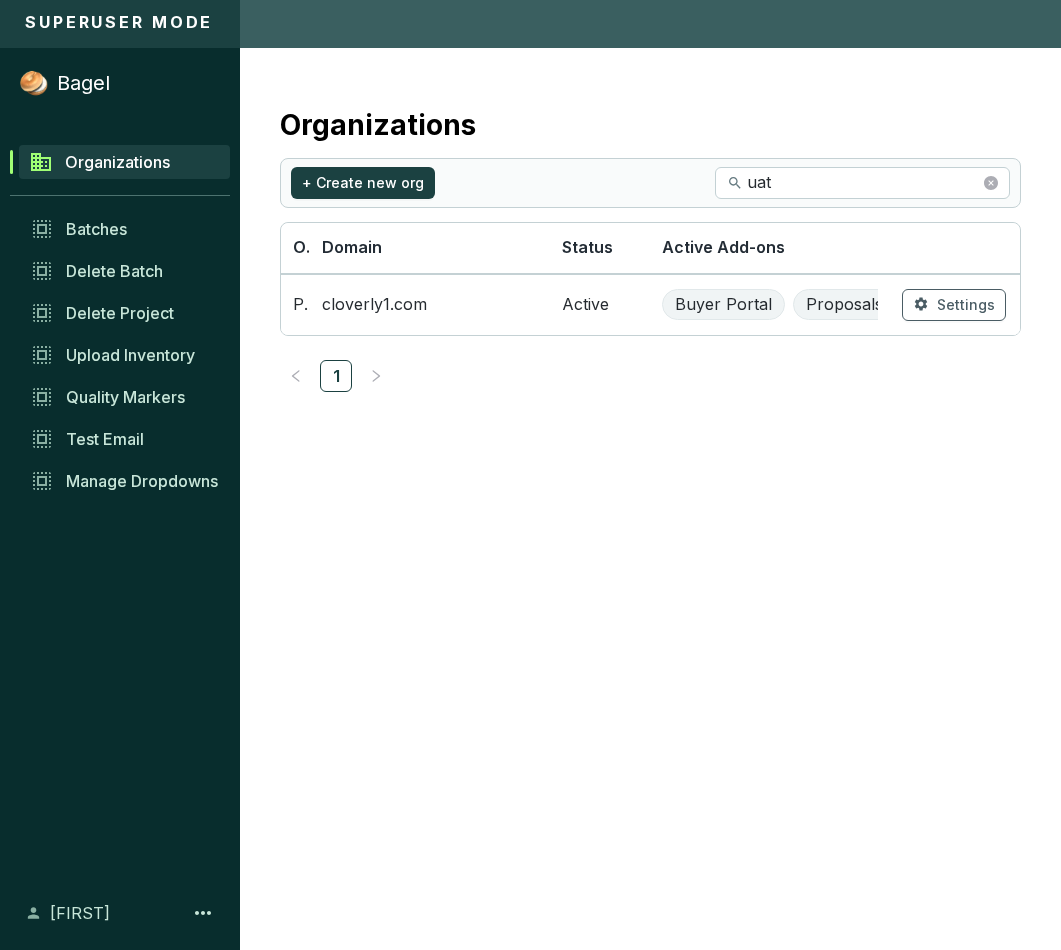 click on "cloverly1.com" at bounding box center (430, 304) 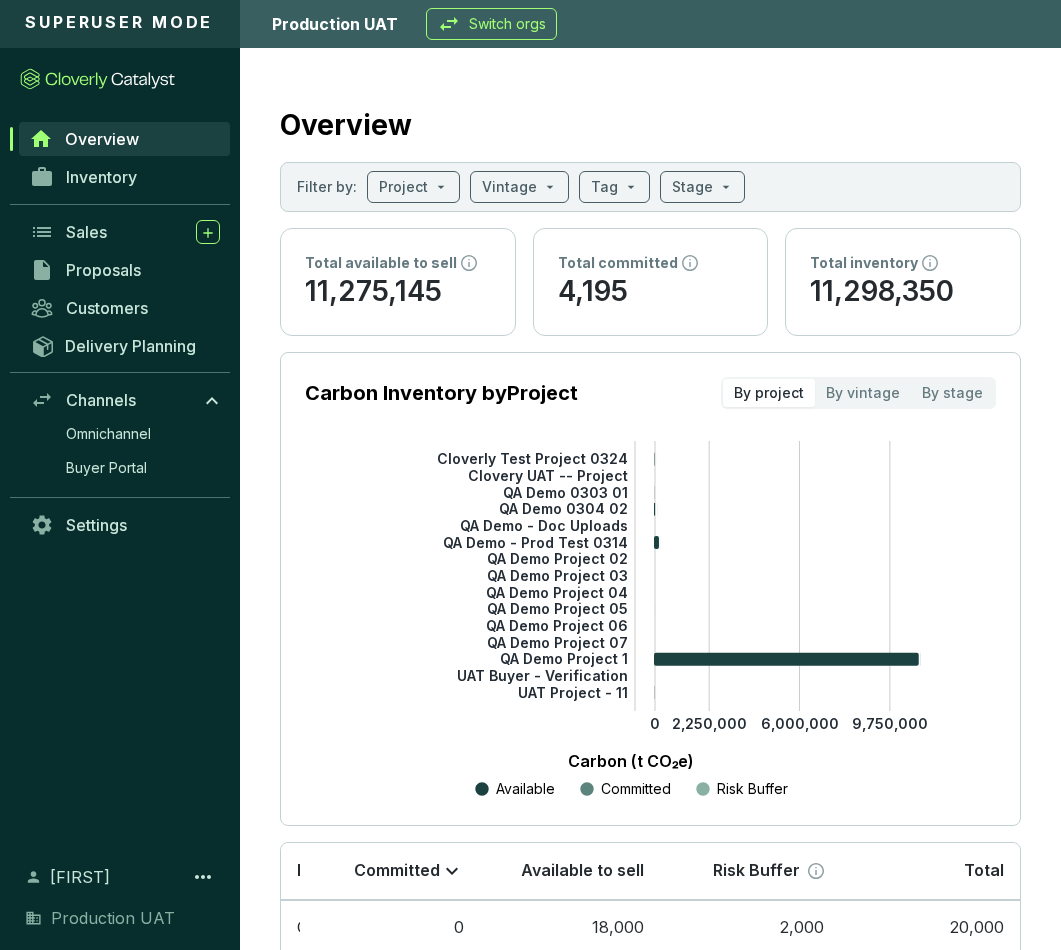 click on "Settings" at bounding box center [125, 525] 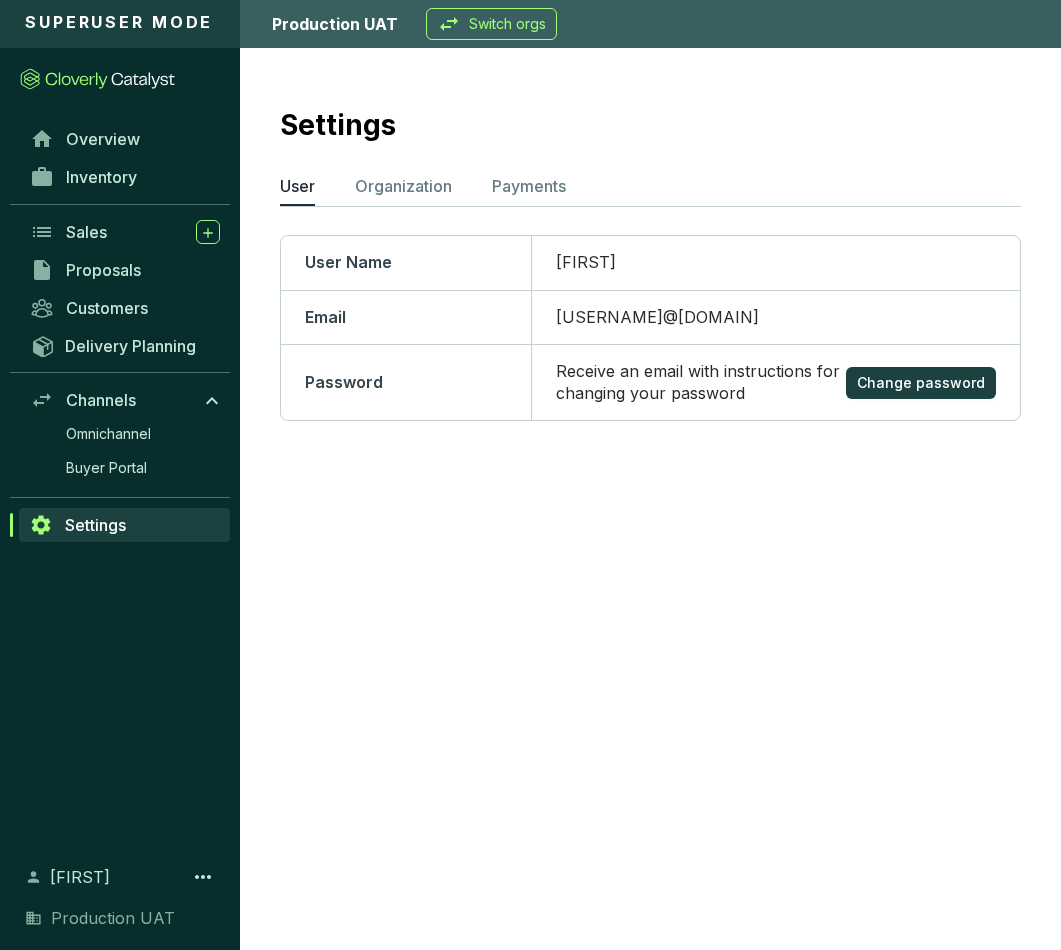 click on "Organization" at bounding box center [403, 186] 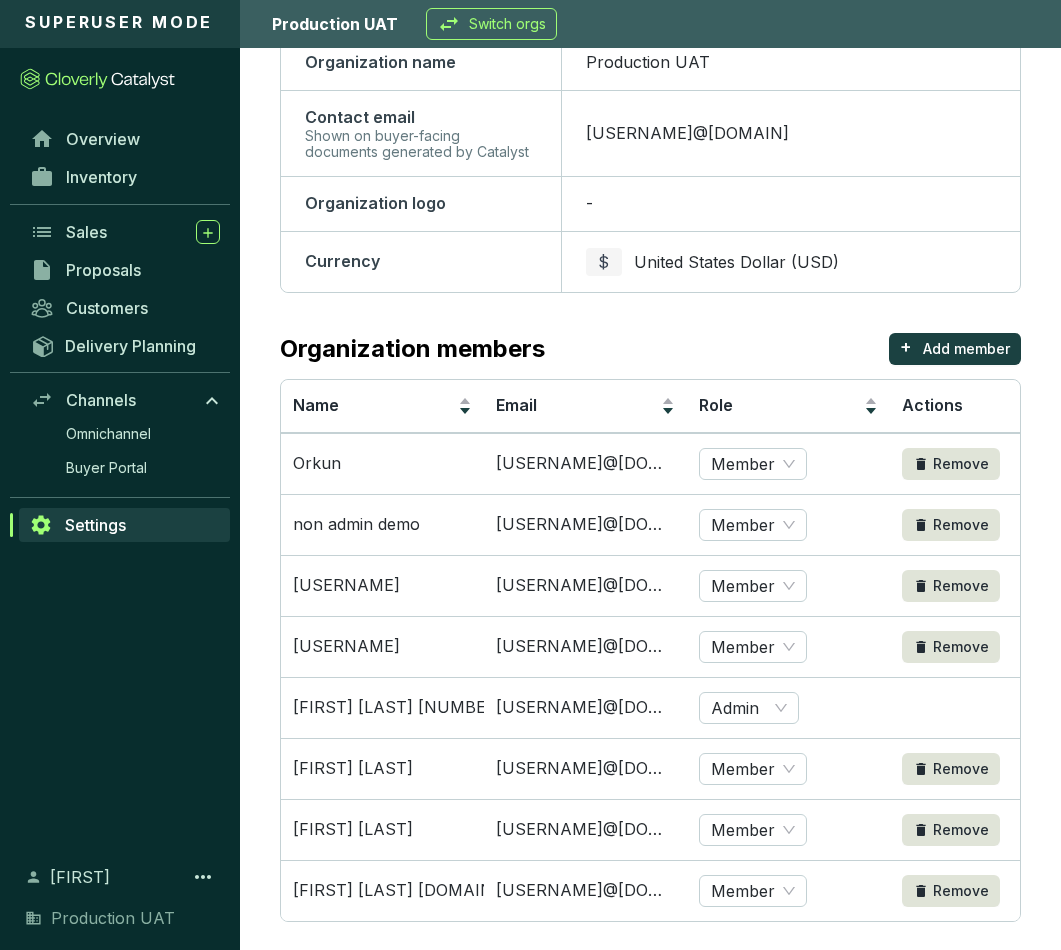scroll, scrollTop: 281, scrollLeft: 0, axis: vertical 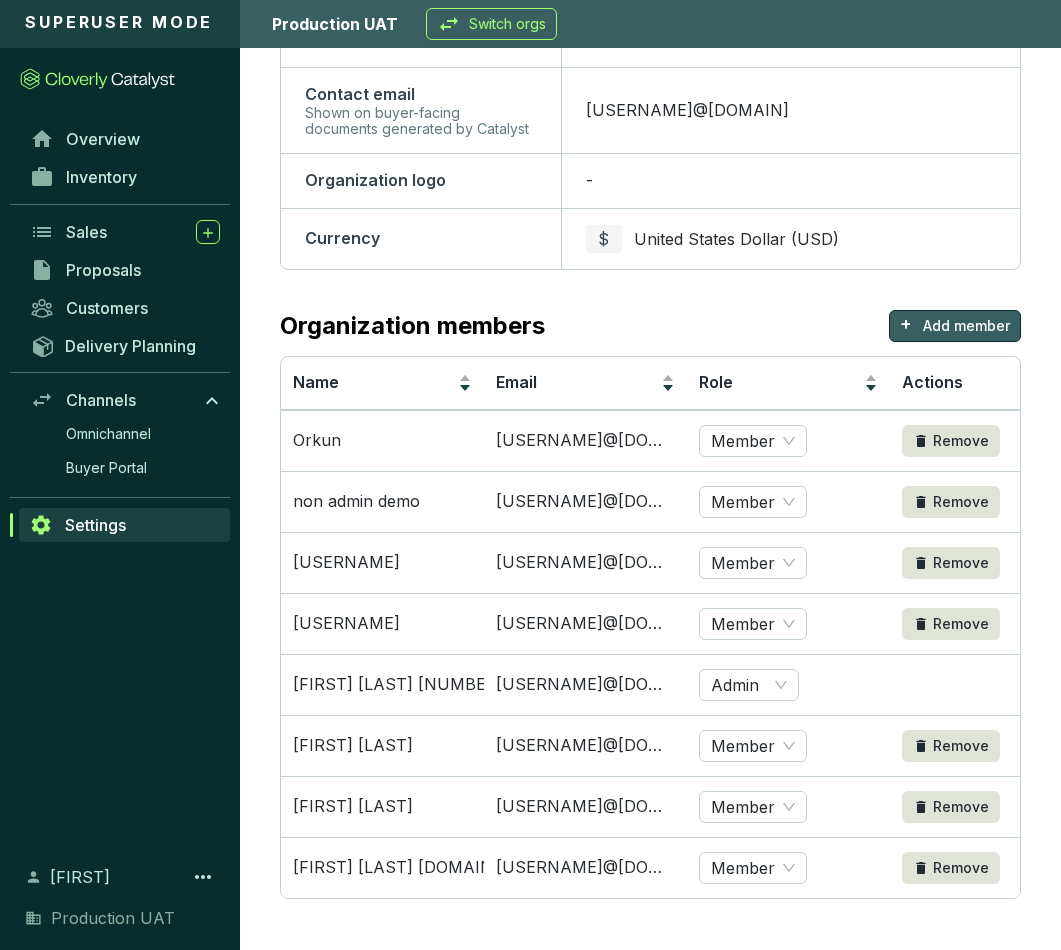 click on "Add member" at bounding box center [966, 326] 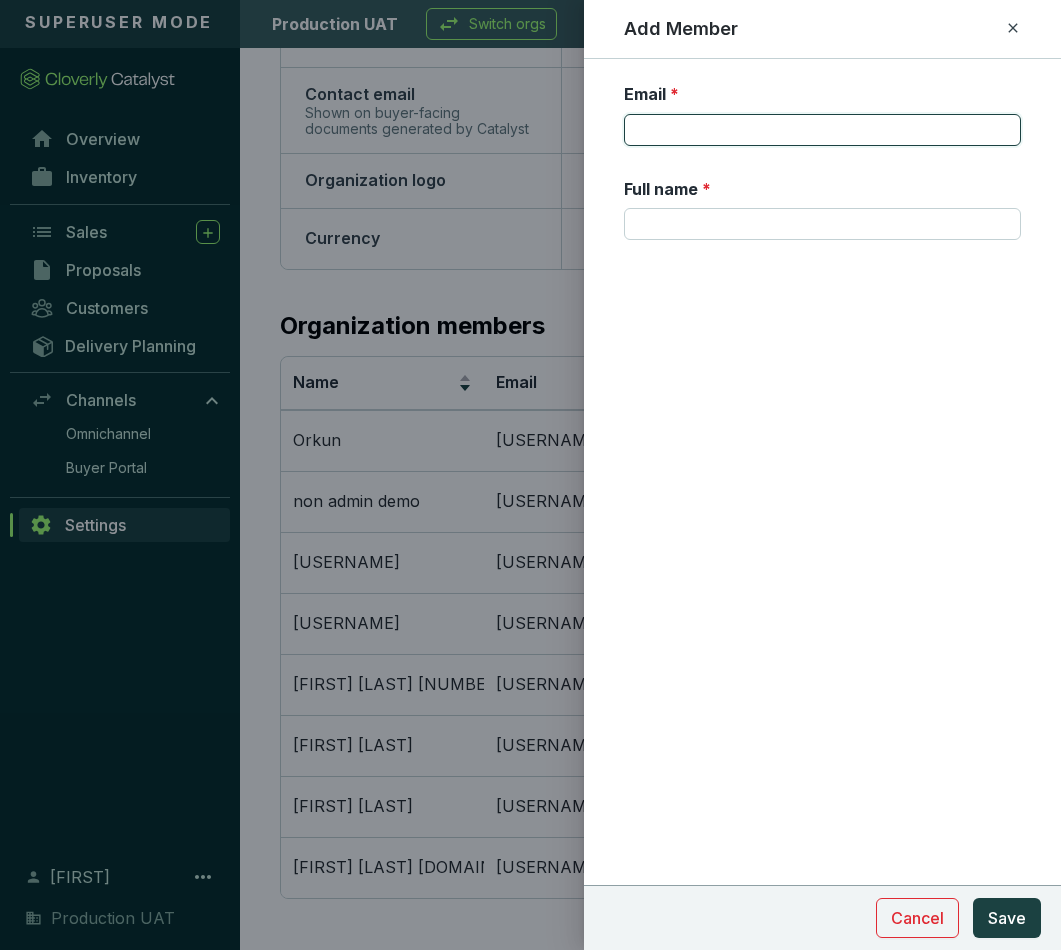 click on "Email   *" at bounding box center (822, 130) 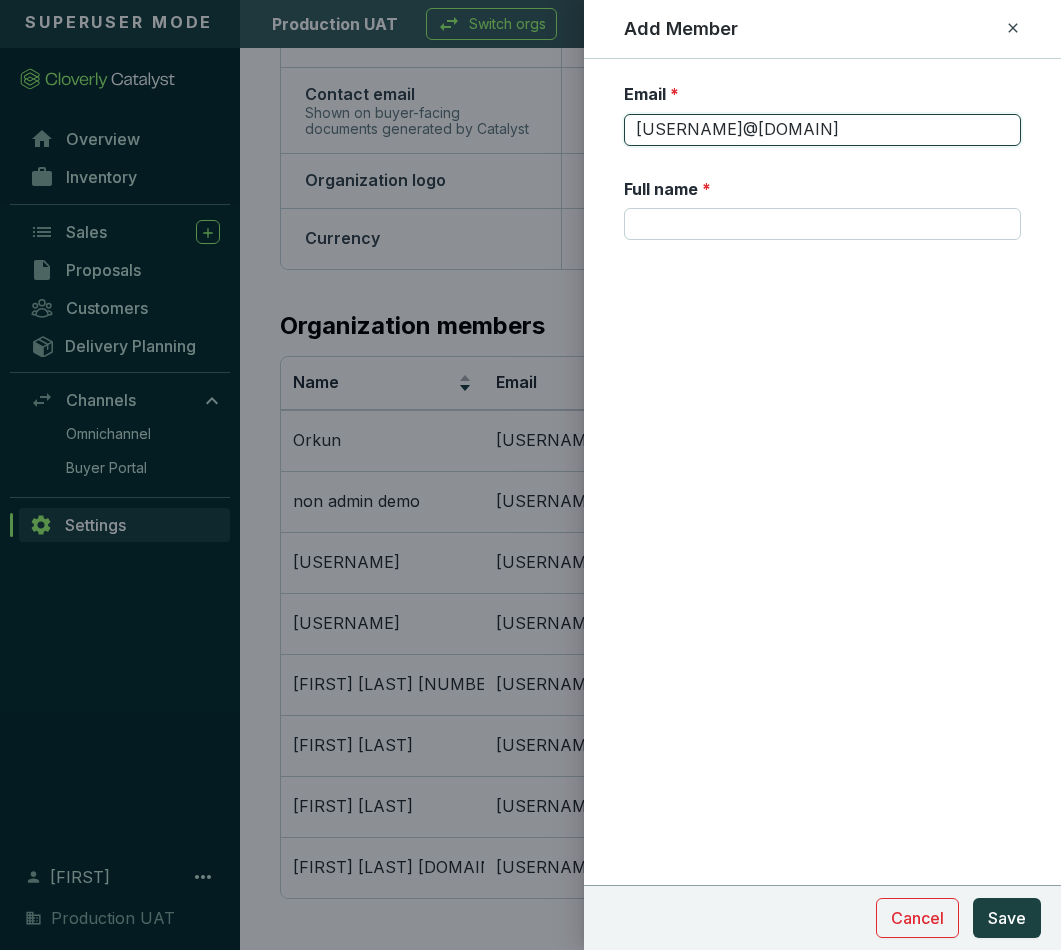 click on "[USERNAME]@[DOMAIN]" at bounding box center (822, 130) 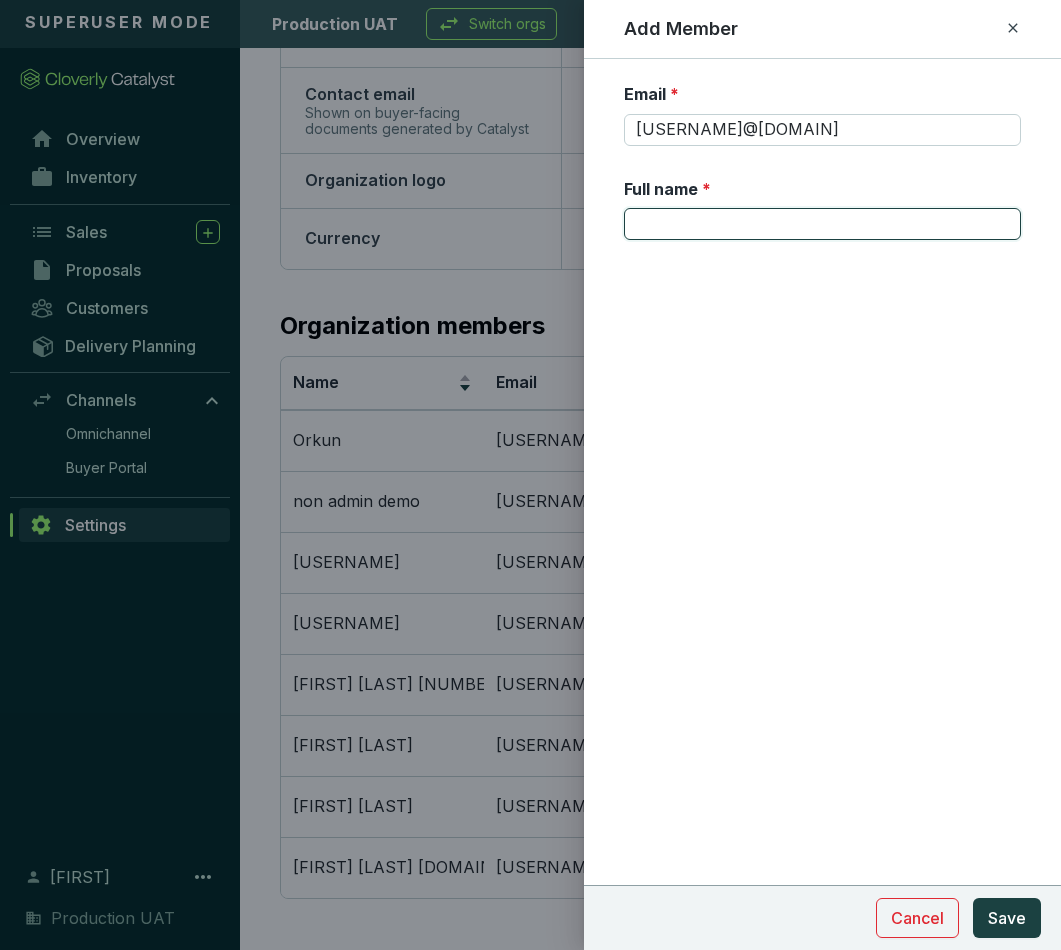 click on "Full name   *" at bounding box center (822, 224) 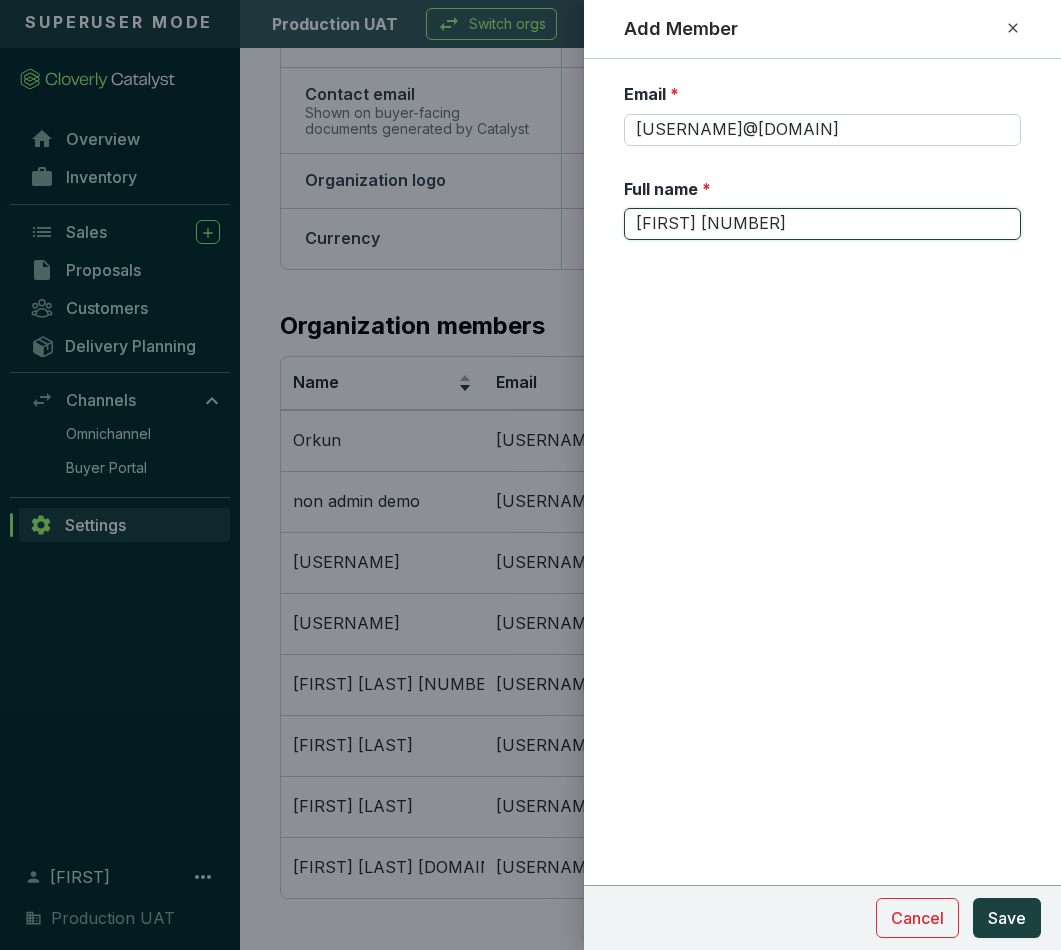 type on "[FIRST] [NUMBER]" 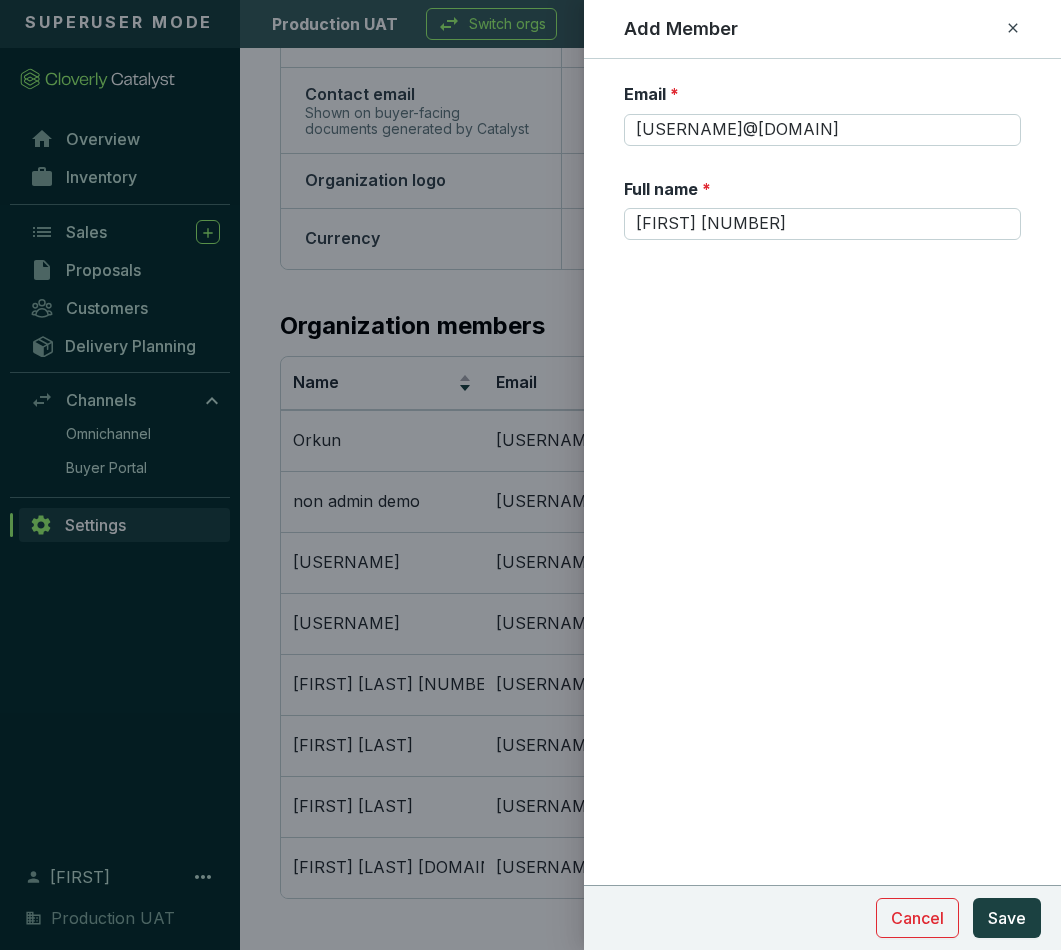 click on "Email   * [USERNAME]@[DOMAIN] Full name   * [FIRST] [NUMBER] Cancel Save" at bounding box center (822, 221) 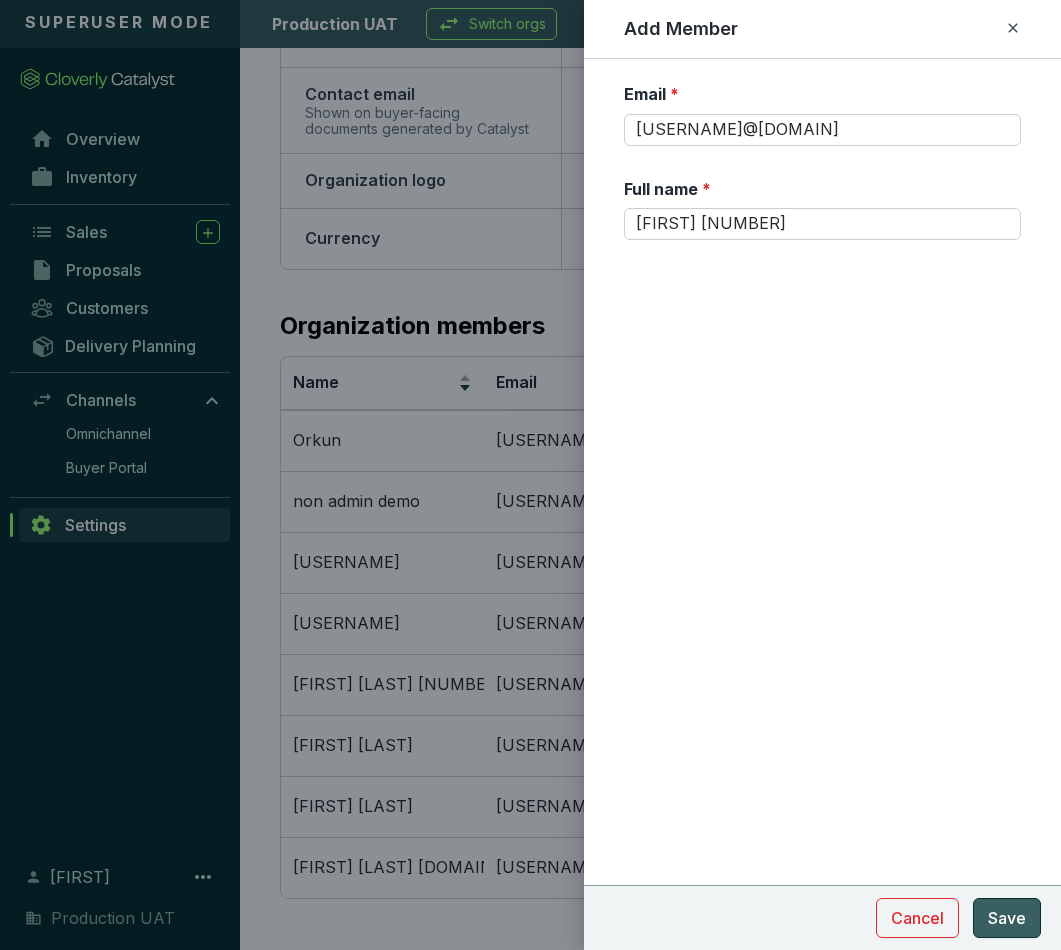 click on "Save" at bounding box center (1007, 918) 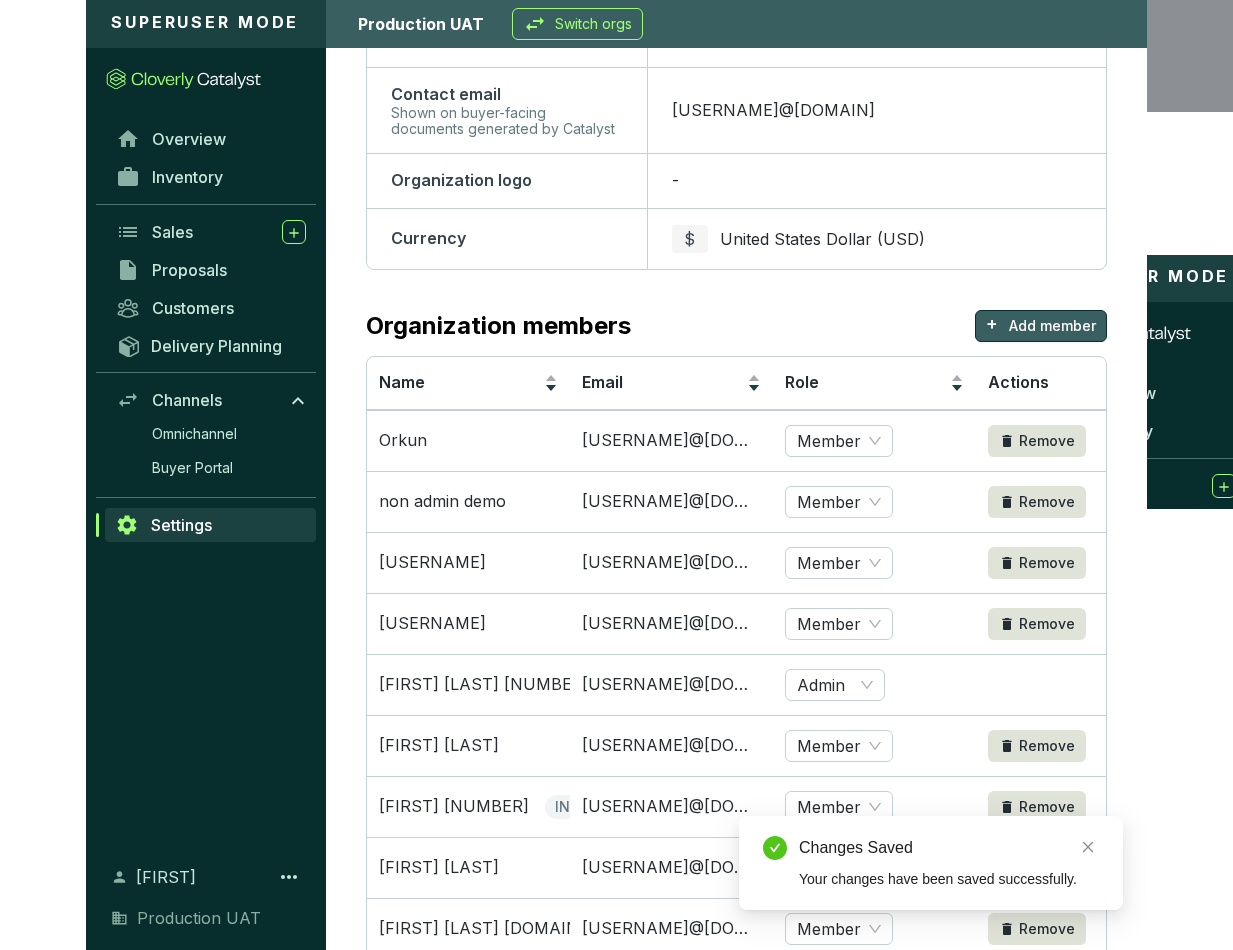 scroll, scrollTop: 342, scrollLeft: 0, axis: vertical 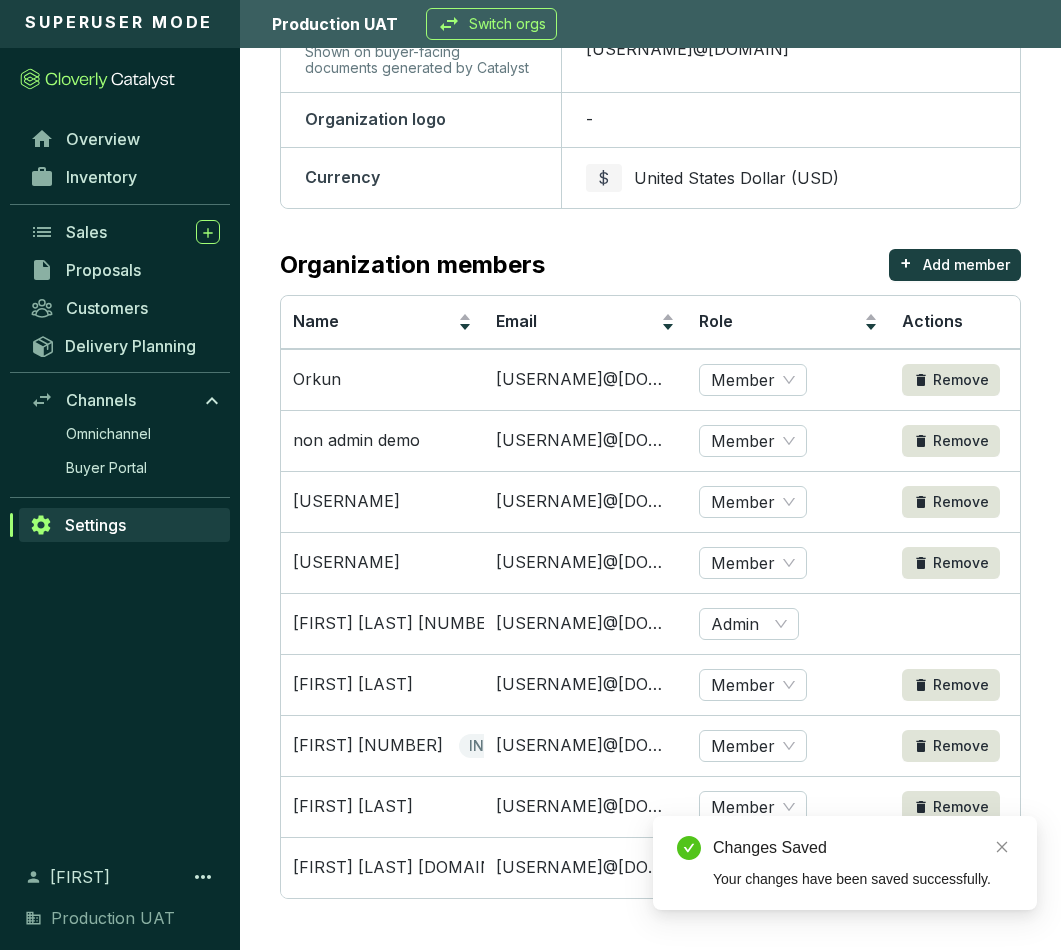 click 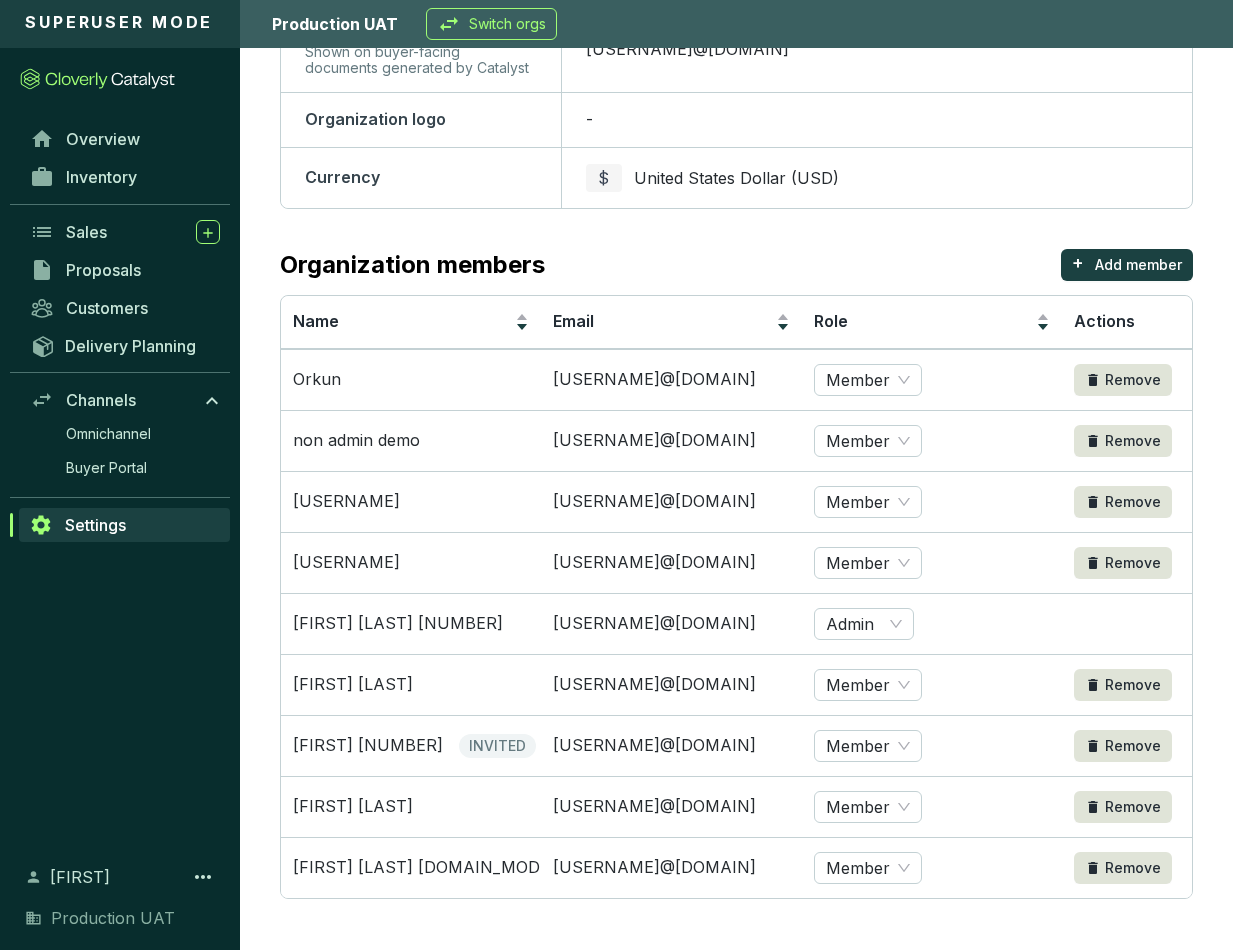 click 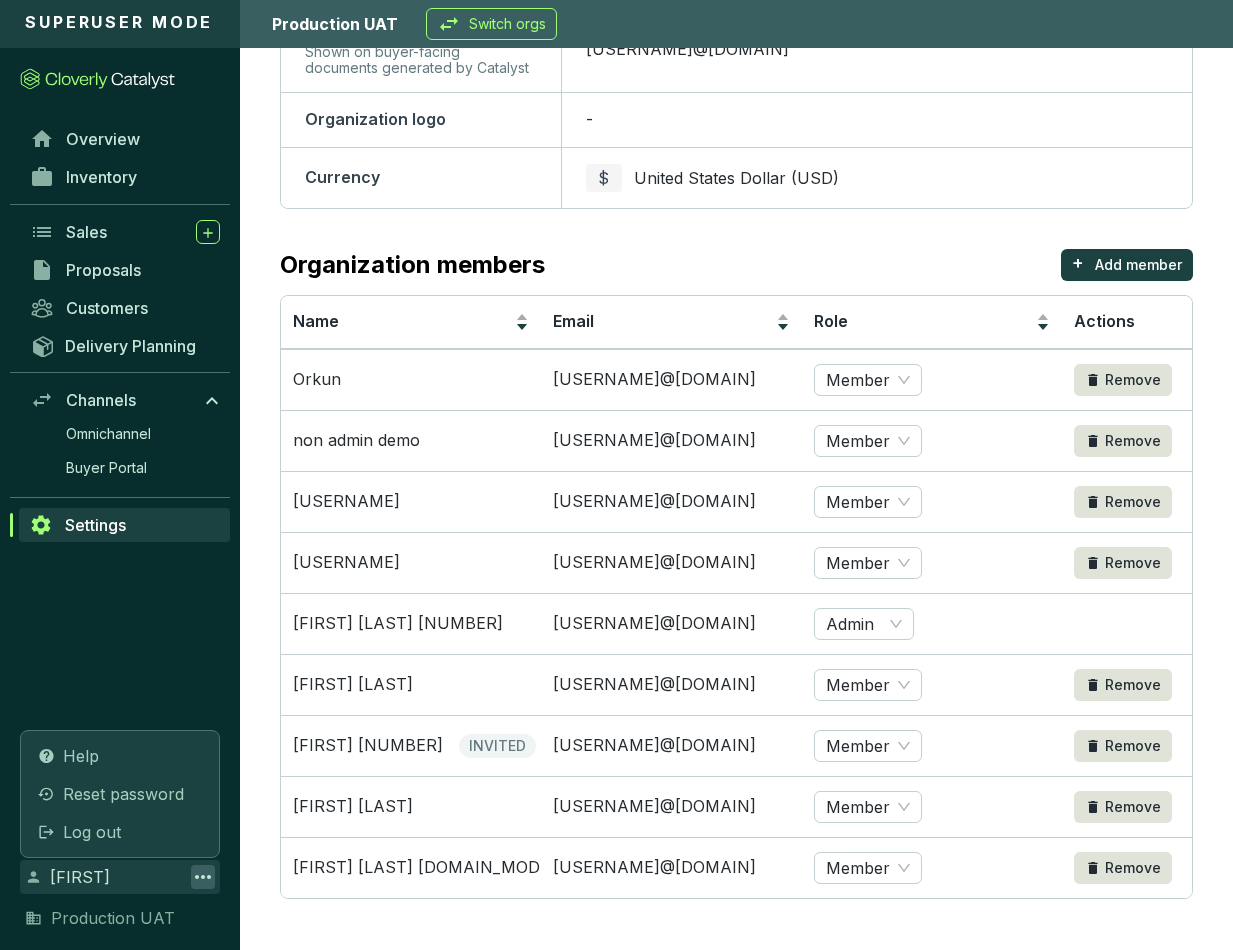 click on "Log out" at bounding box center [120, 832] 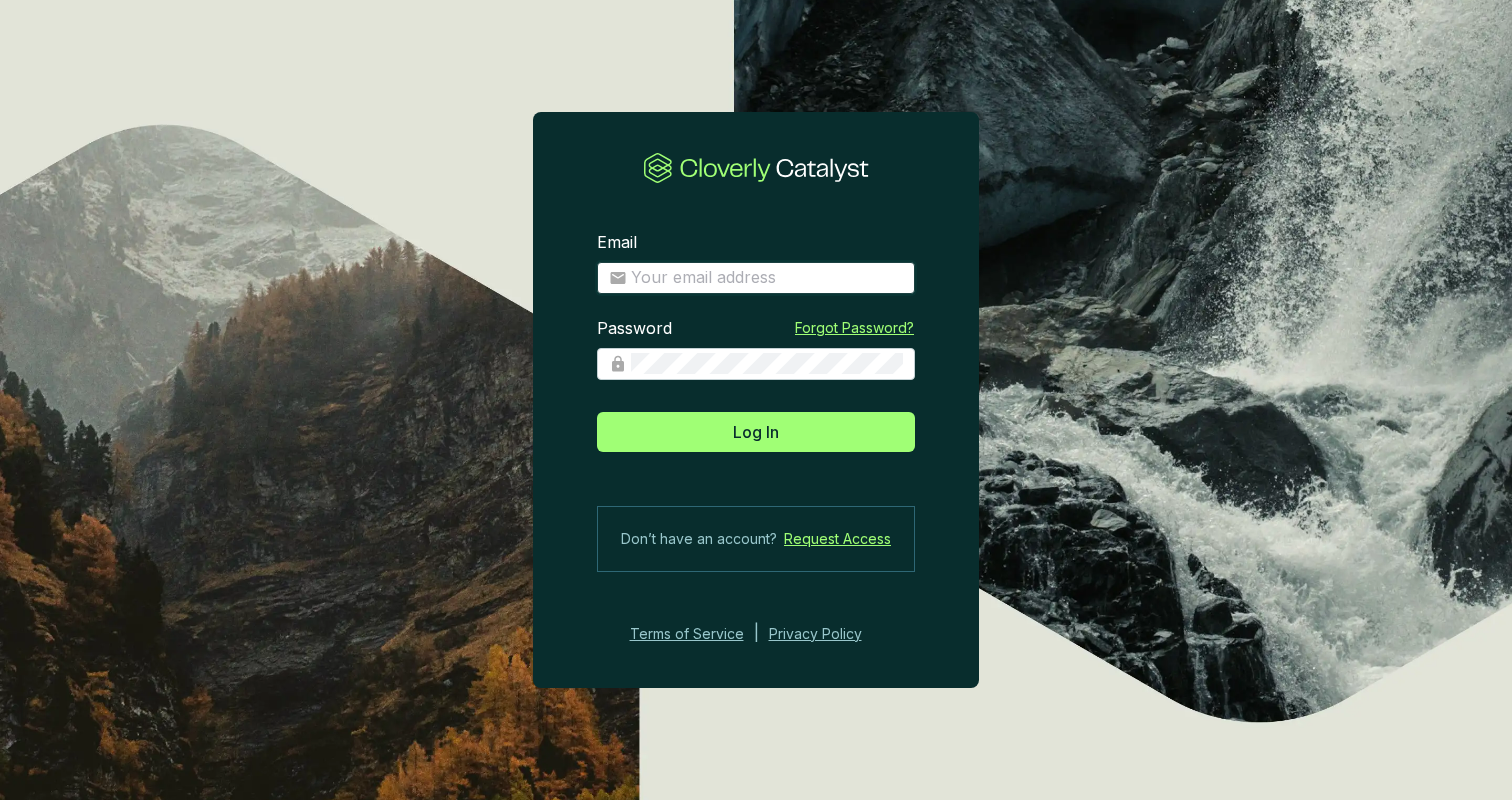 type on "[EMAIL]" 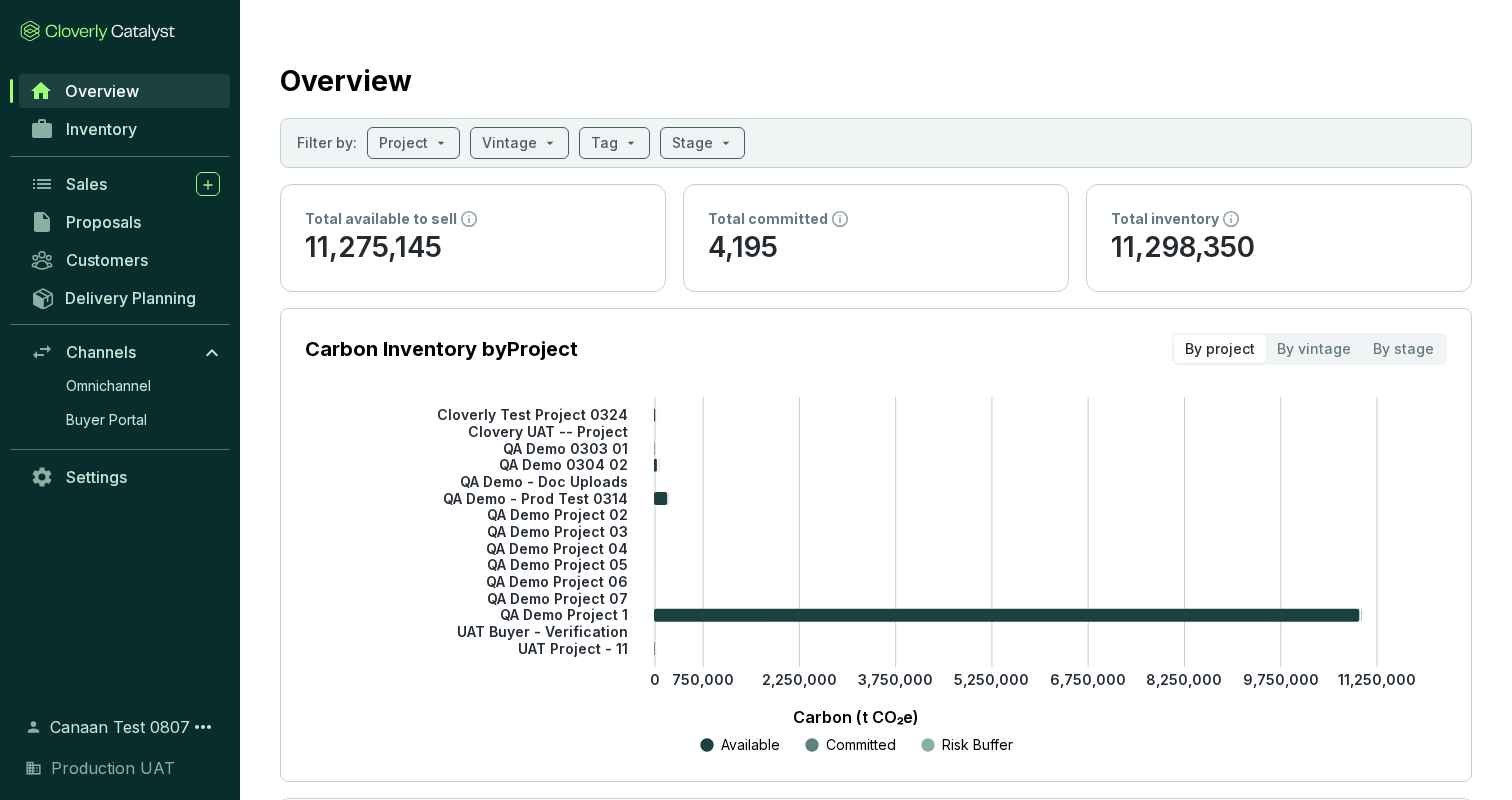 scroll, scrollTop: 0, scrollLeft: 0, axis: both 